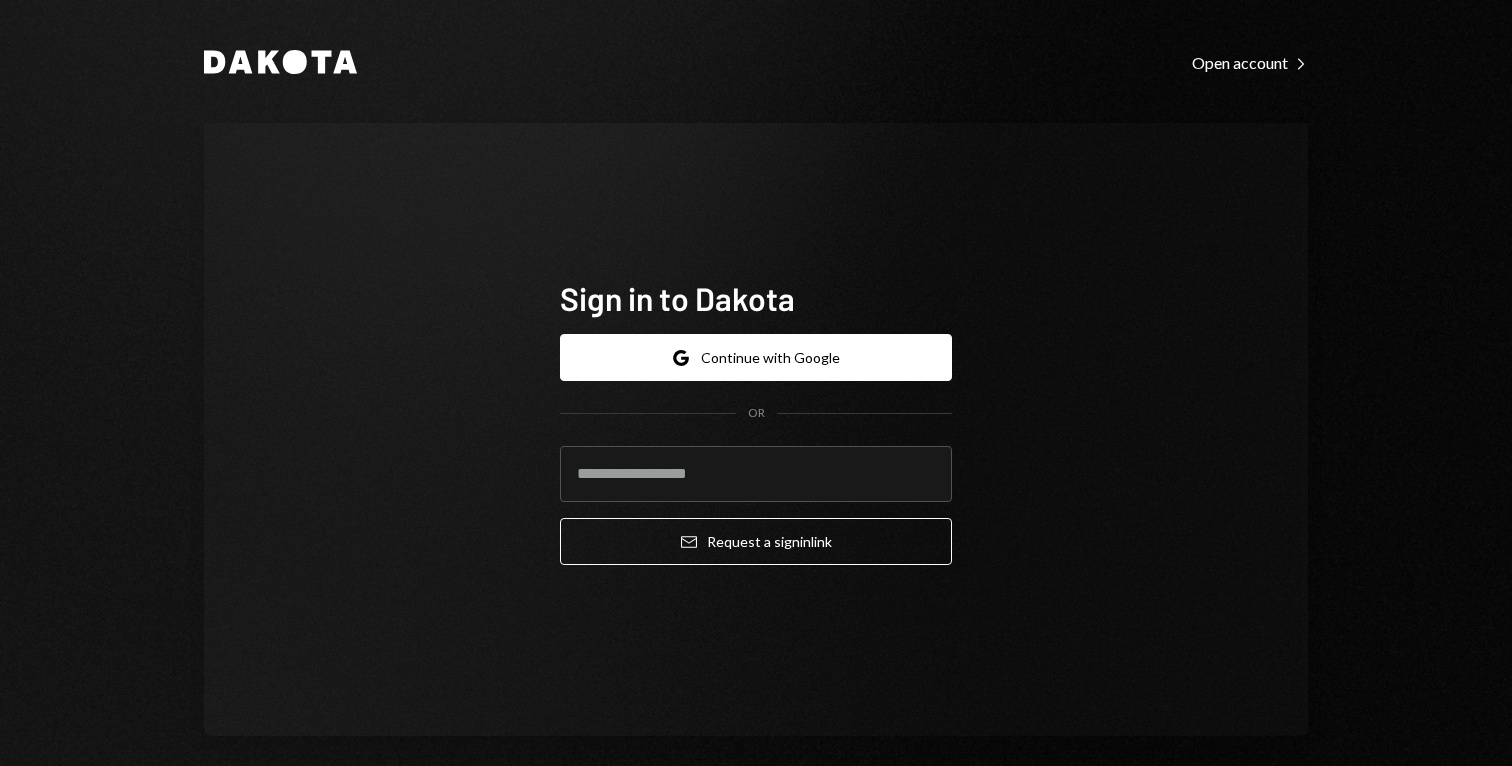 scroll, scrollTop: 0, scrollLeft: 0, axis: both 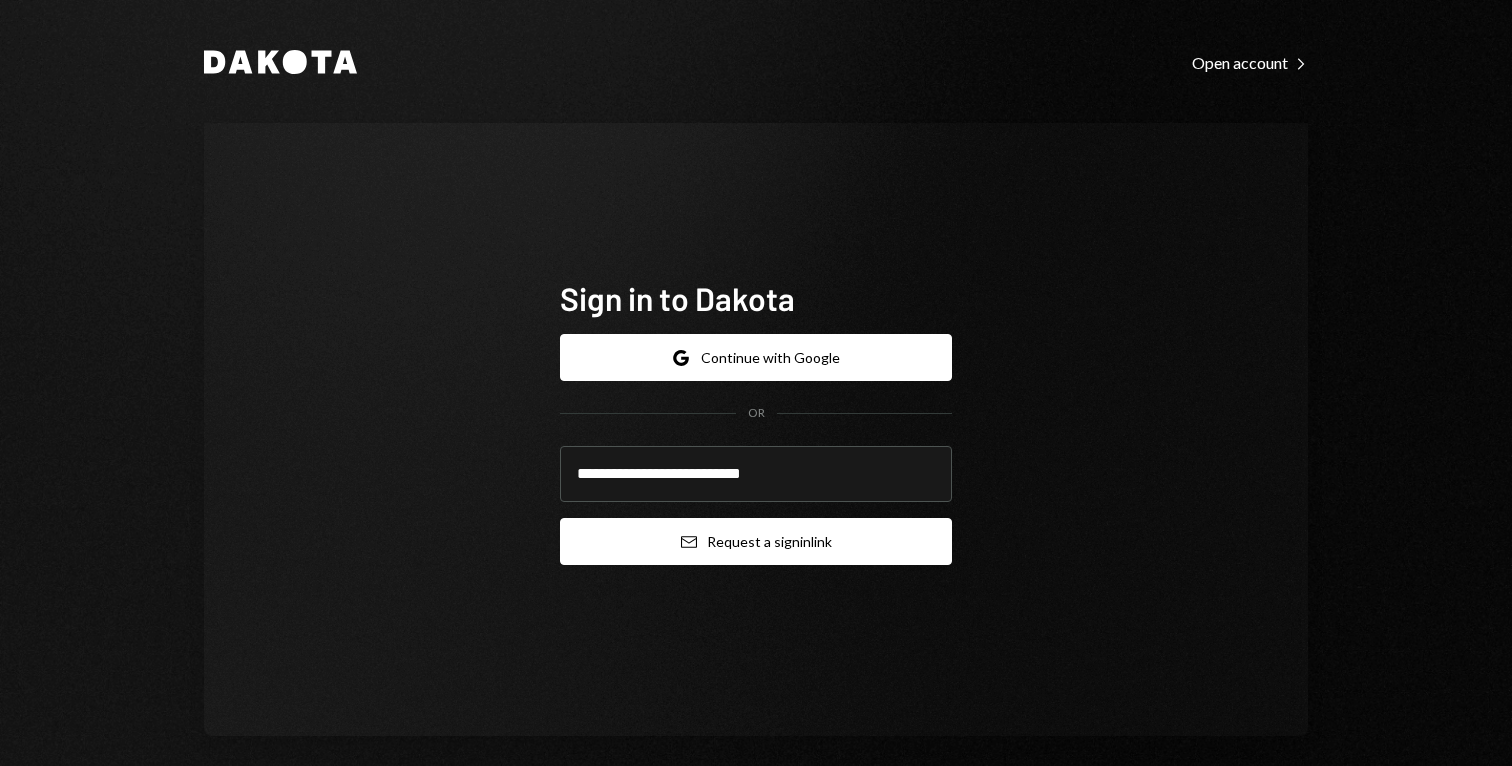 type on "**********" 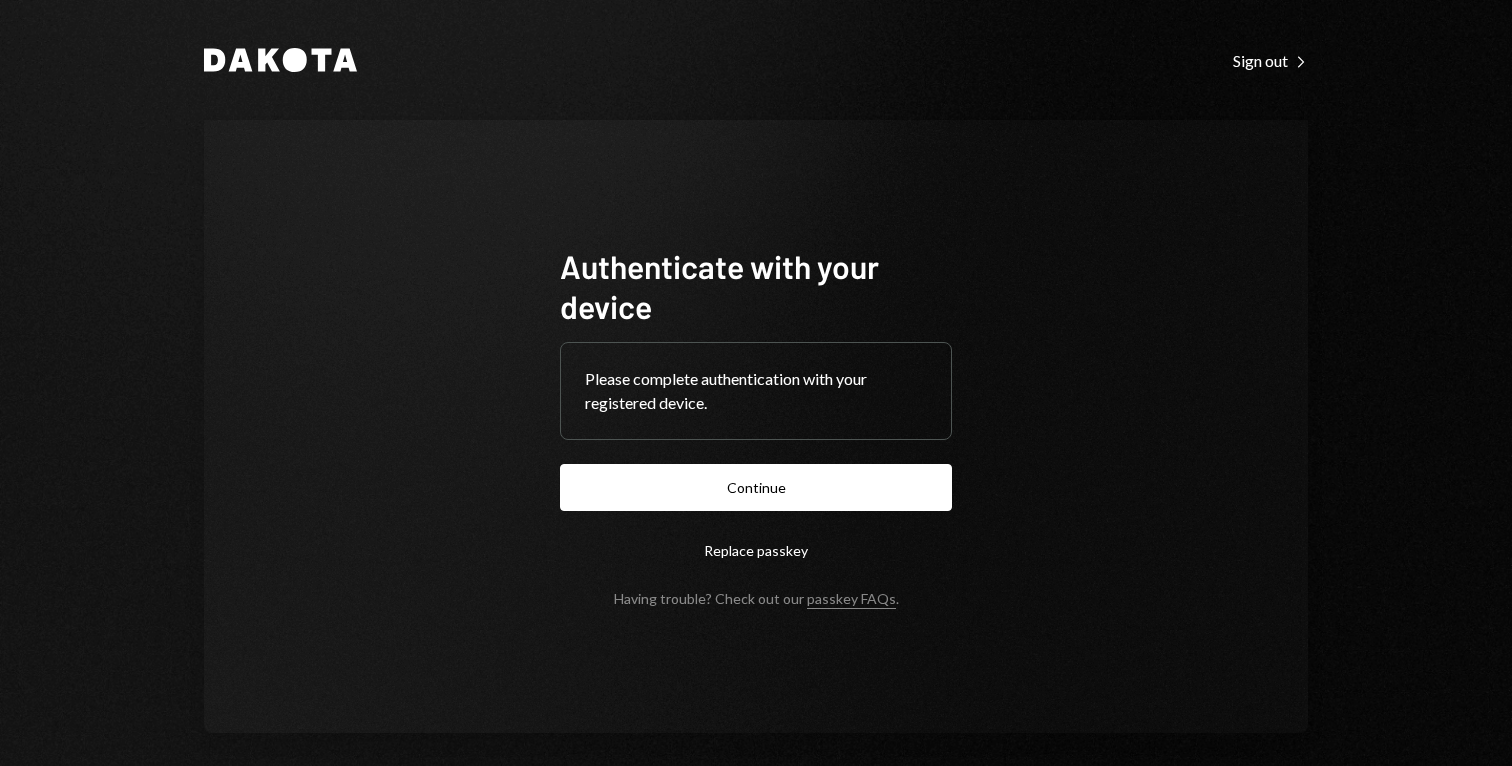 scroll, scrollTop: 0, scrollLeft: 0, axis: both 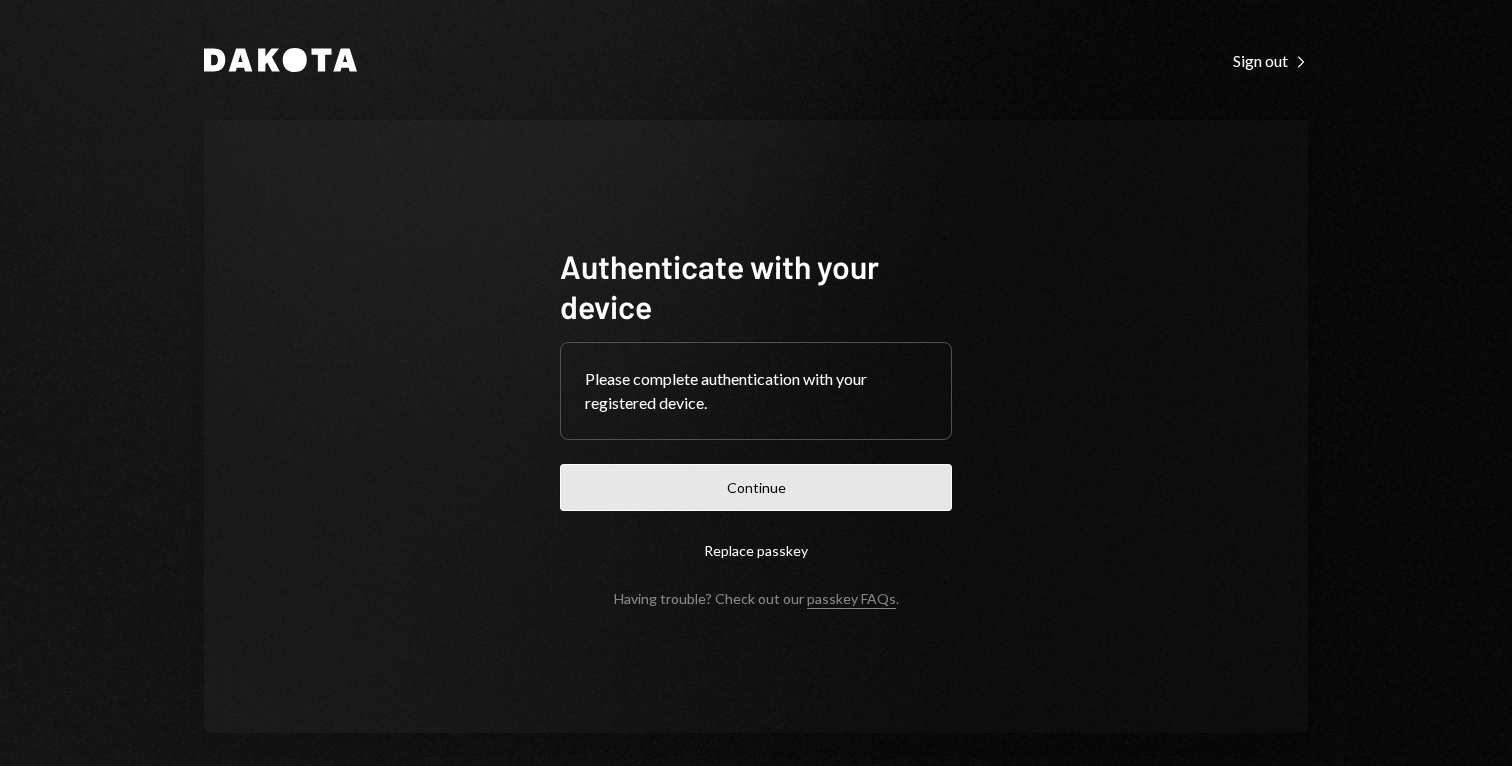 click on "Continue" at bounding box center (756, 487) 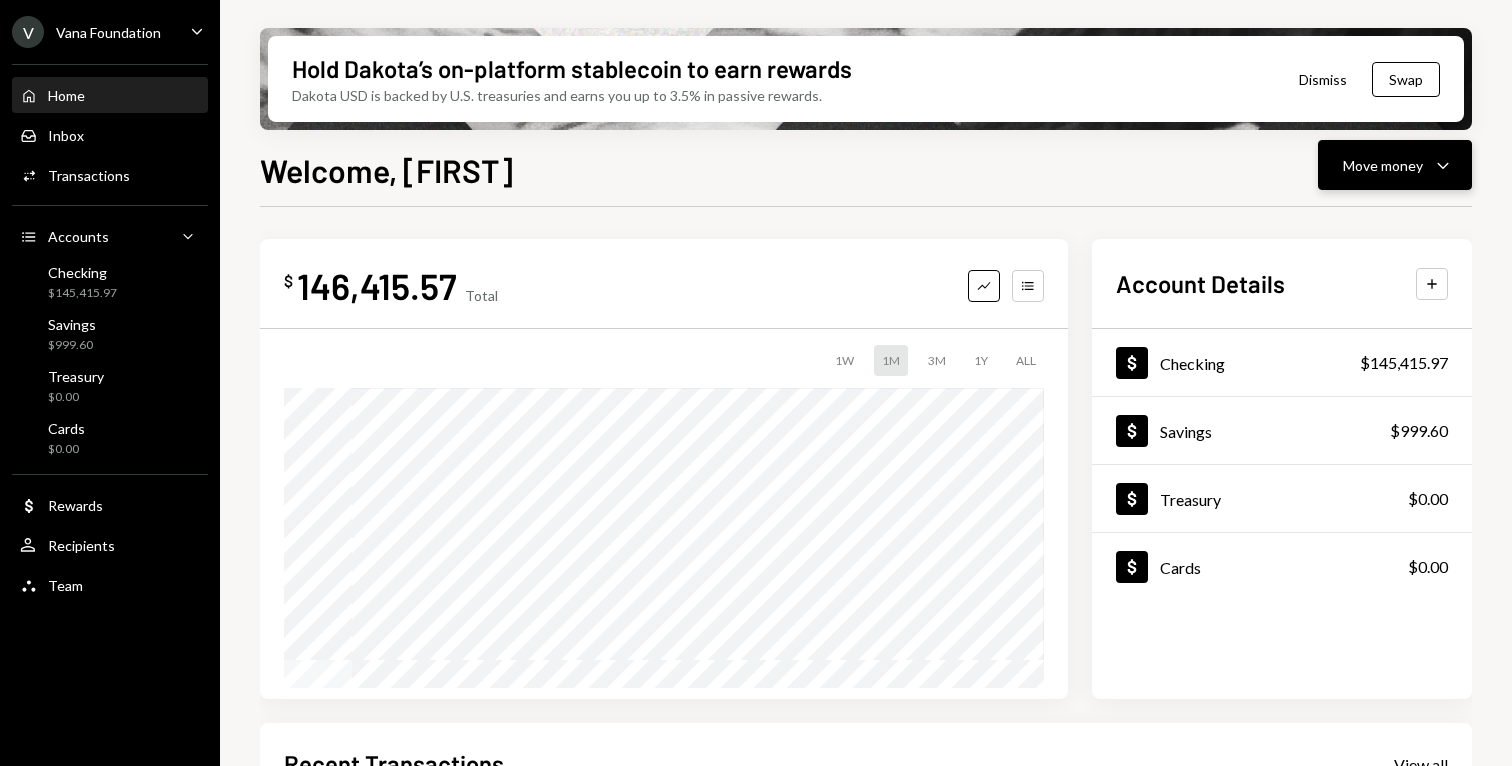 click on "Move money" at bounding box center (1383, 165) 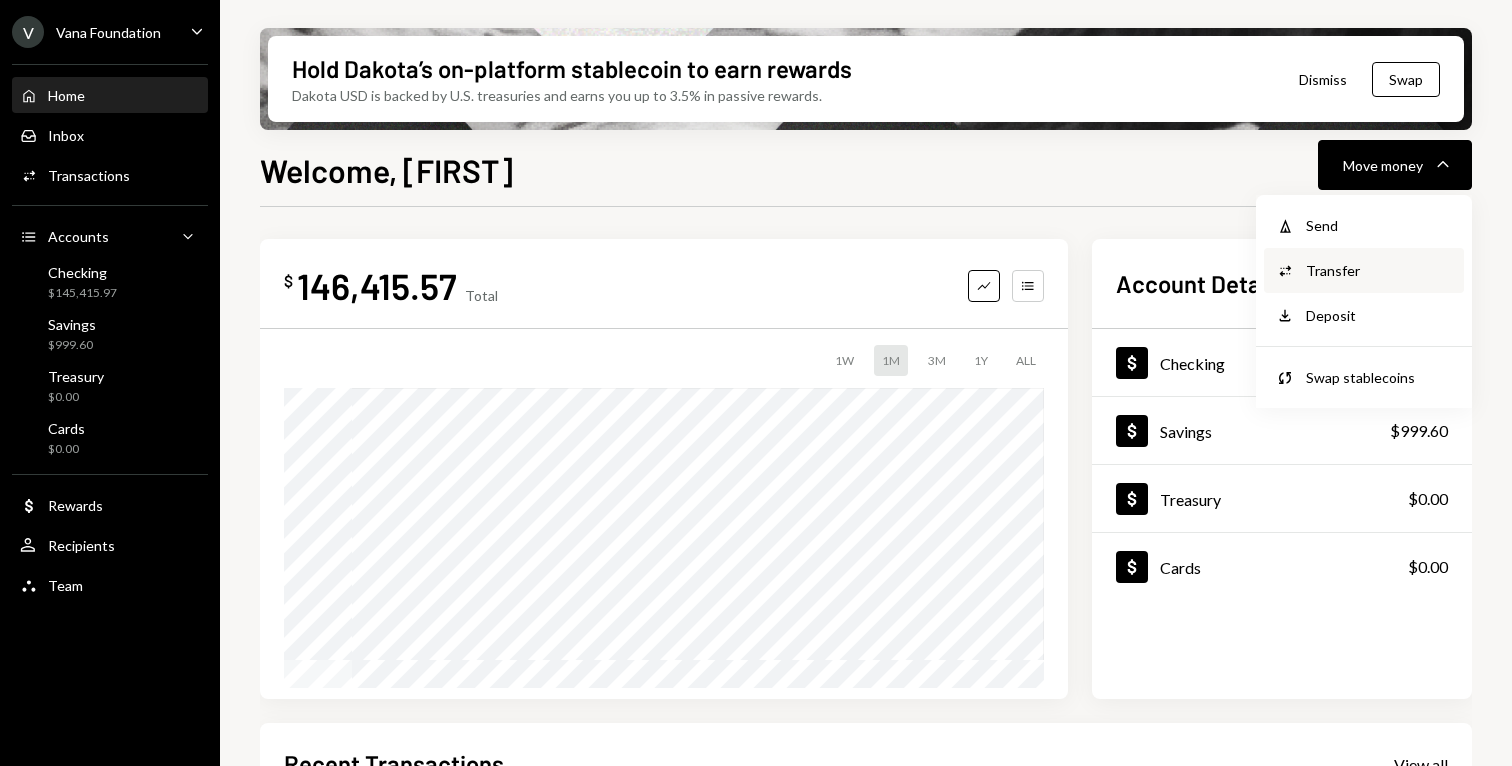 click on "Transfer" at bounding box center (1379, 270) 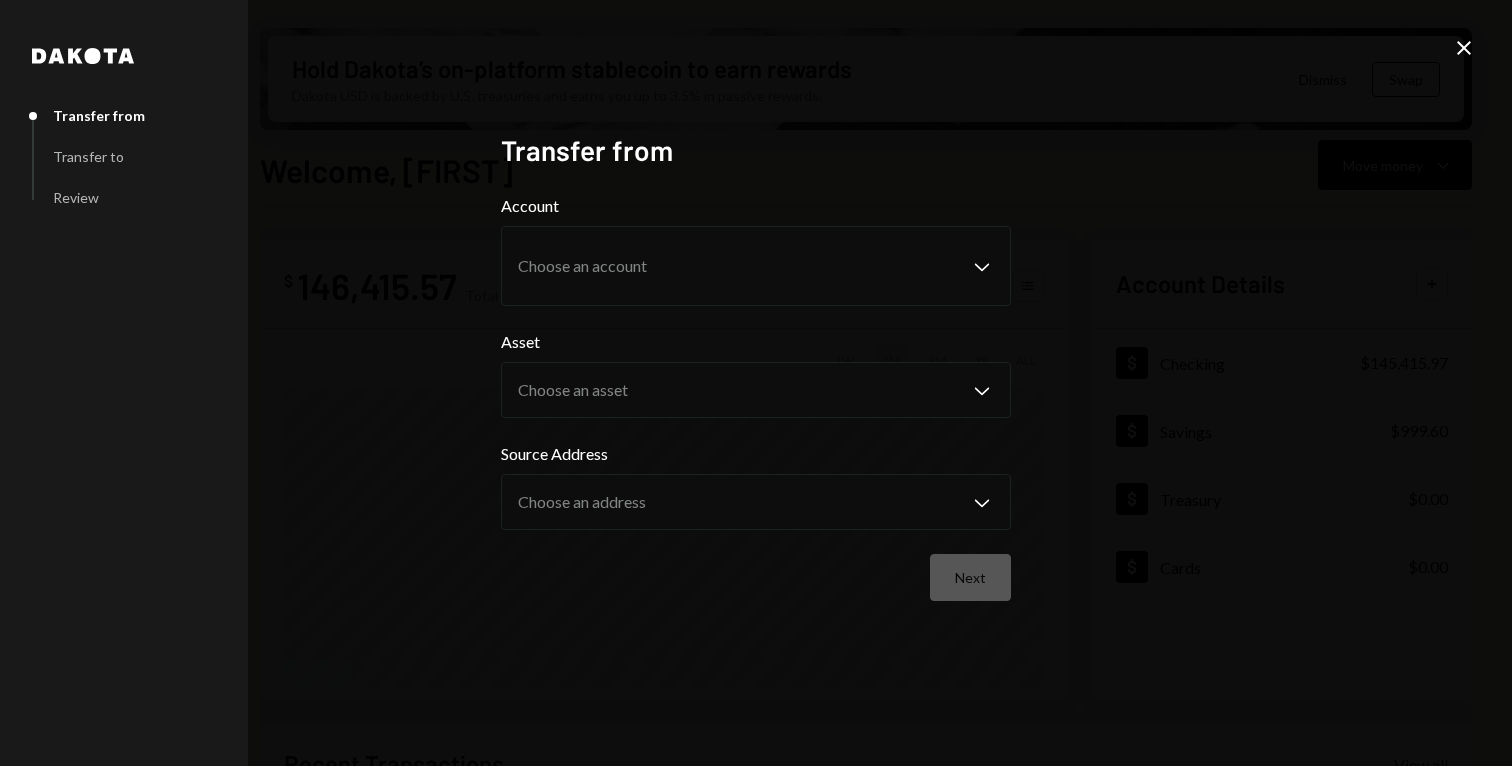 click on "Account Choose an account Chevron Down Asset Choose an asset Chevron Down Source Address Choose an address Chevron Down Next" at bounding box center (756, 397) 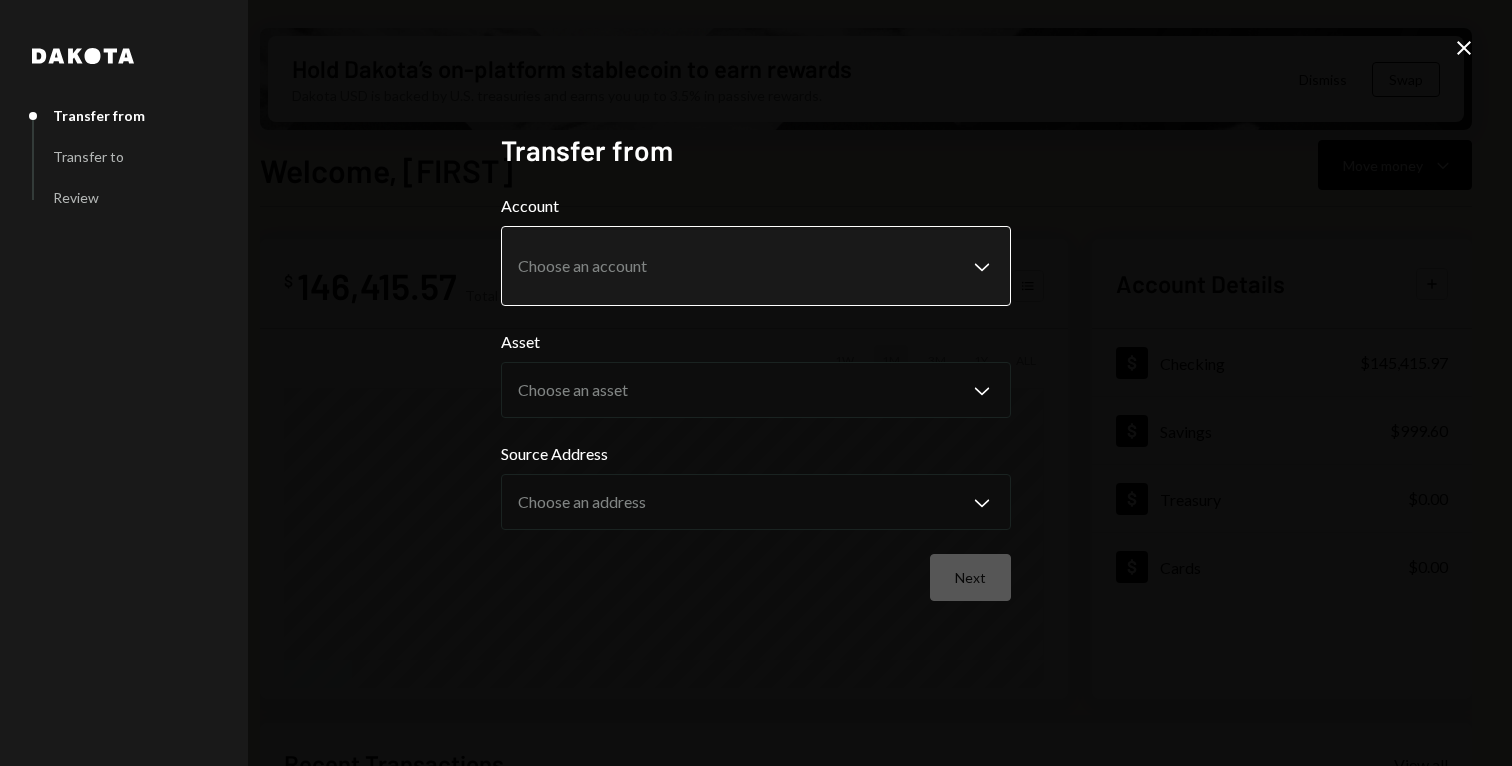 click on "V Vana Foundation Caret Down Home Home Inbox Inbox Activities Transactions Accounts Accounts Caret Down Checking $[AMOUNT] Savings $[AMOUNT] Treasury $0.00 Cards $0.00 Dollar Rewards User Recipients Team Team Hold Dakota’s on-platform stablecoin to earn rewards Dakota USD is backed by U.S. treasuries and earns you up to 3.5% in passive rewards. Dismiss Swap Welcome, Vana Move money Caret Down $ [AMOUNT] Total Graph Accounts 1W 1M 3M 1Y ALL
$[AMOUNT]
[MONTH] [DAY], [YEAR]
Account Details Plus Dollar Checking $[AMOUNT] Dollar Savings $[AMOUNT] Dollar Treasury $0.00 Dollar Cards $0.00 Recent Transactions View all Type Initiated By Initiated At Account Status Bank Payment $[AMOUNT] [FIRST] [LAST] [DATE] [TIME] Checking Canceled Withdrawal 1,500.75  DKUSD [FIRST] [LAST] [DATE] [TIME] Checking Completed Withdrawal 2,001  DKUSD [FIRST] [LAST] [DATE] [TIME] Checking Completed Withdrawal 2,501.25  DKUSD [FIRST] [LAST] [DATE] [TIME] Checking Completed" at bounding box center (756, 383) 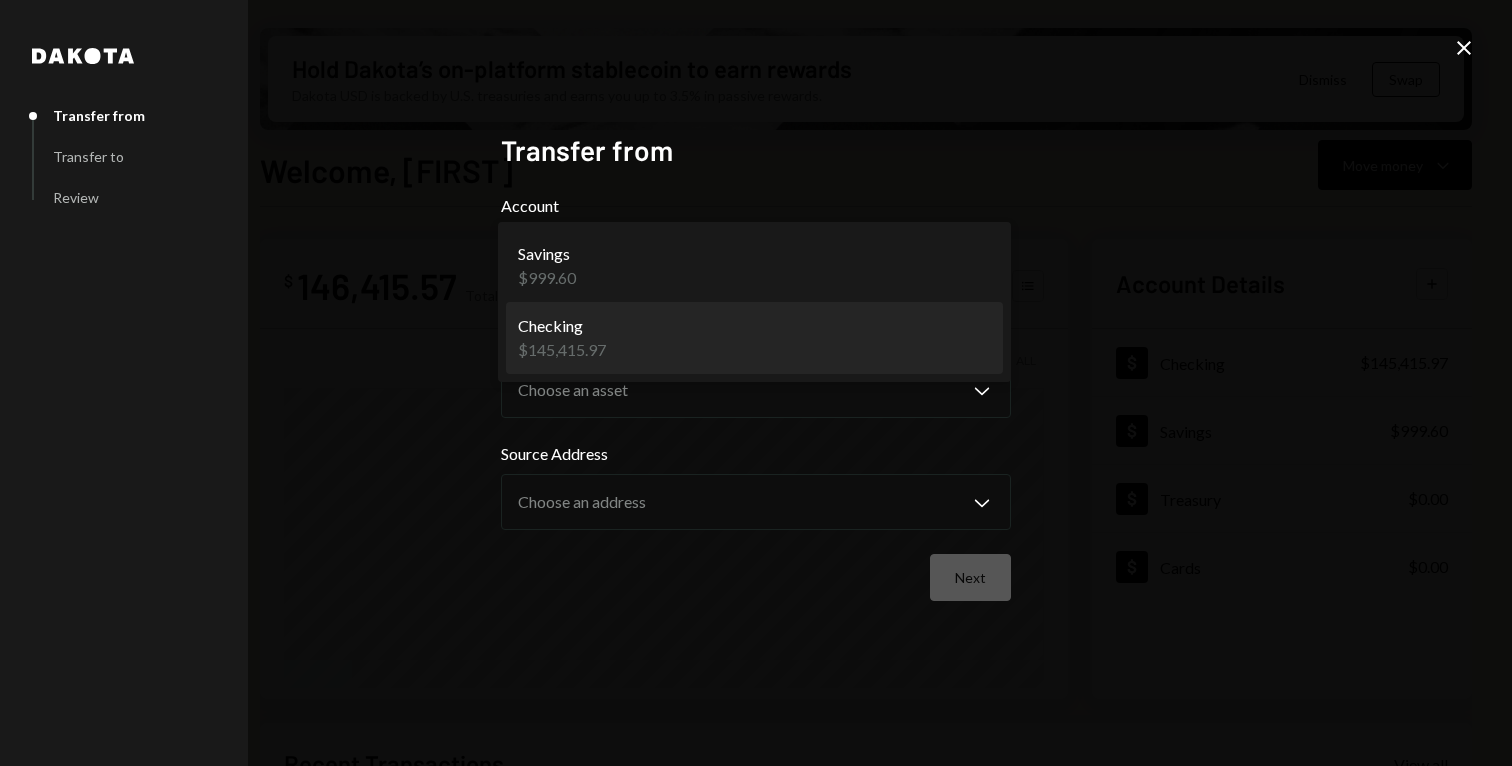 select on "**********" 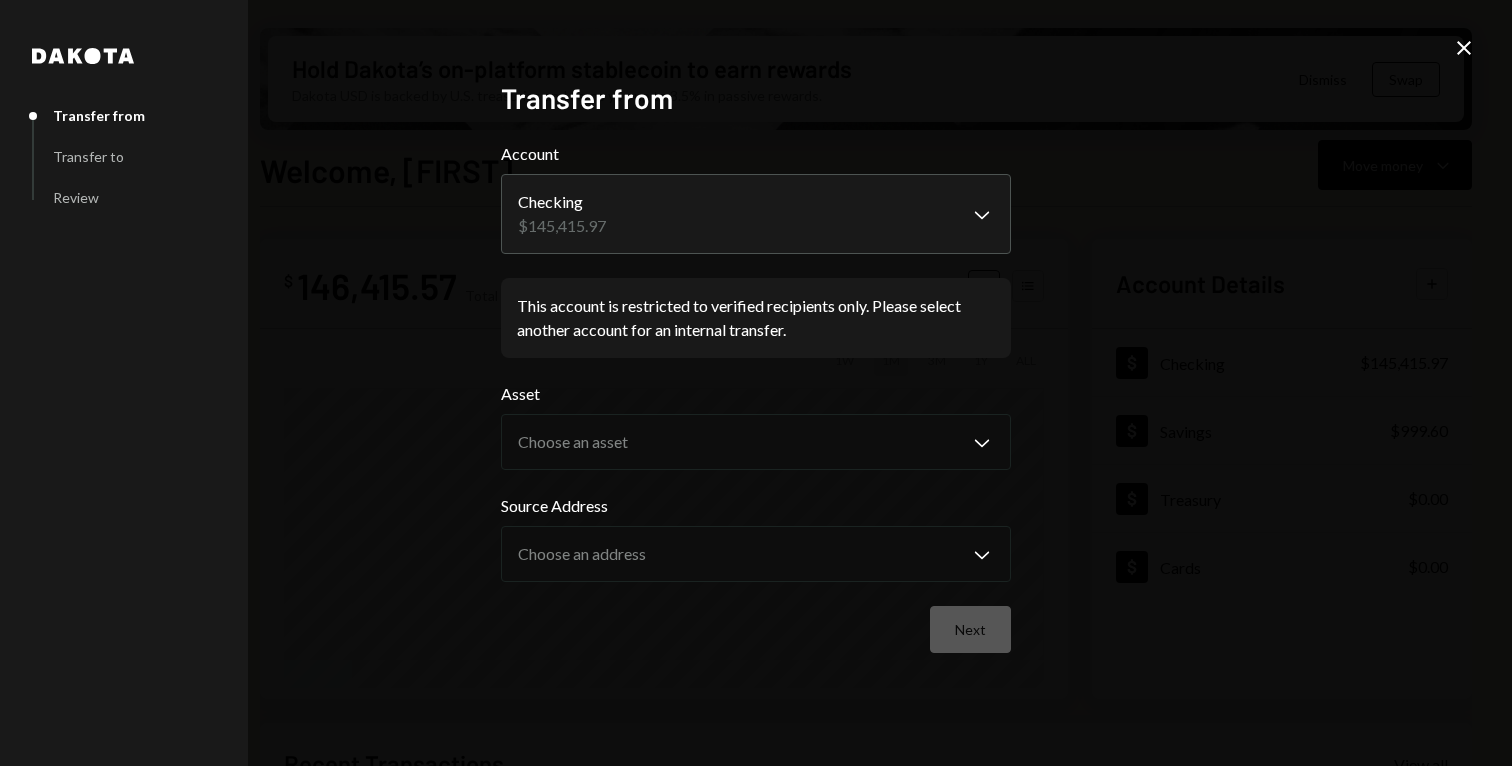 click on "Asset Choose an asset Chevron Down ***** **** ****" at bounding box center [756, 426] 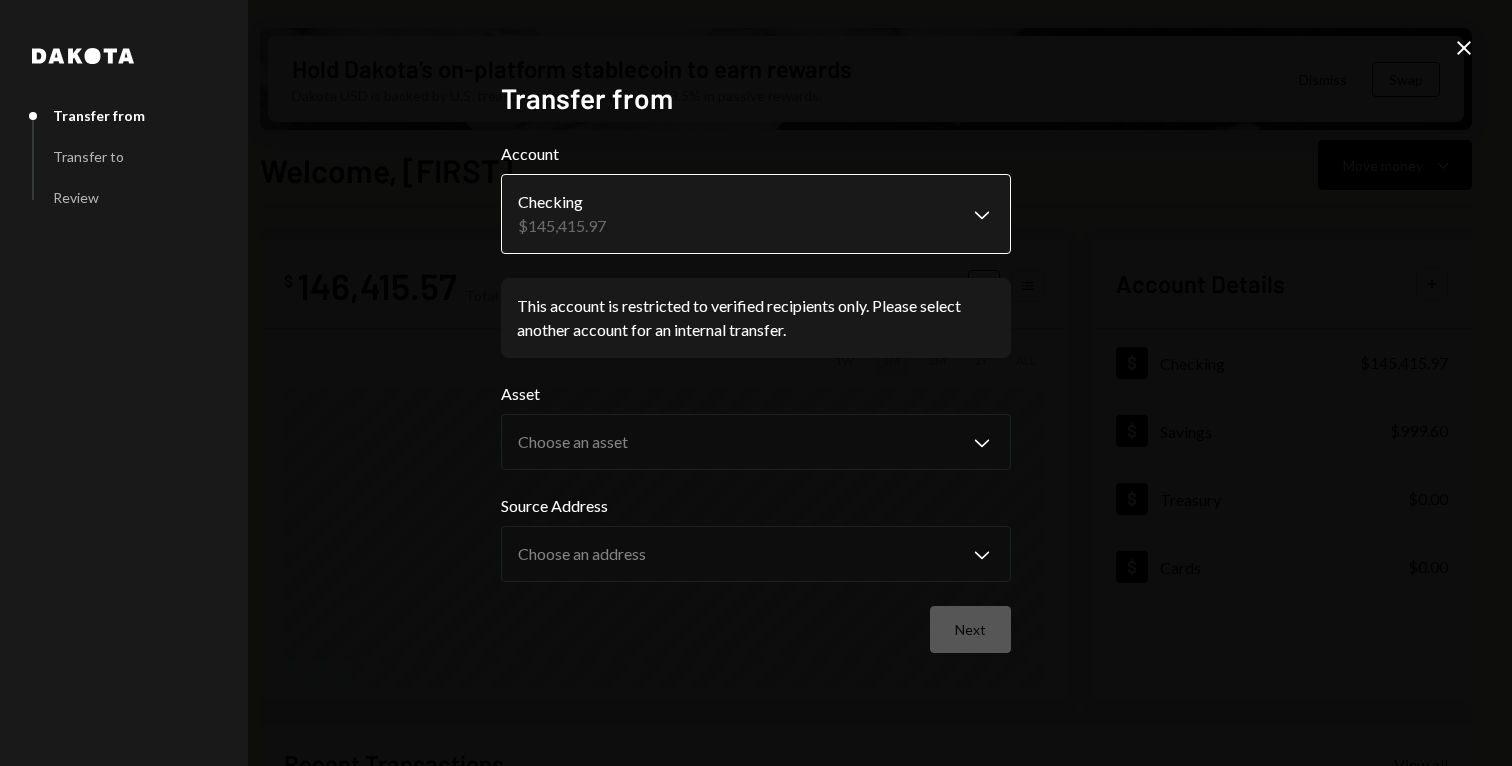 click on "V Vana Foundation Caret Down Home Home Inbox Inbox Activities Transactions Accounts Accounts Caret Down Checking $[AMOUNT] Savings $[AMOUNT] Treasury $0.00 Cards $0.00 Dollar Rewards User Recipients Team Team Hold Dakota’s on-platform stablecoin to earn rewards Dakota USD is backed by U.S. treasuries and earns you up to 3.5% in passive rewards. Dismiss Swap Welcome, Vana Move money Caret Down $ [AMOUNT] Total Graph Accounts 1W 1M 3M 1Y ALL
$[AMOUNT]
[MONTH] [DAY], [YEAR]
Account Details Plus Dollar Checking $[AMOUNT] Dollar Savings $[AMOUNT] Dollar Treasury $0.00 Dollar Cards $0.00 Recent Transactions View all Type Initiated By Initiated At Account Status Bank Payment $[AMOUNT] [FIRST] [LAST] [DATE] [TIME] Checking Canceled Withdrawal 1,500.75  DKUSD [FIRST] [LAST] [DATE] [TIME] Checking Completed Withdrawal 2,001  DKUSD [FIRST] [LAST] [DATE] [TIME] Checking Completed Withdrawal 2,501.25  DKUSD [FIRST] [LAST] [DATE] [TIME] Checking Completed" at bounding box center [756, 383] 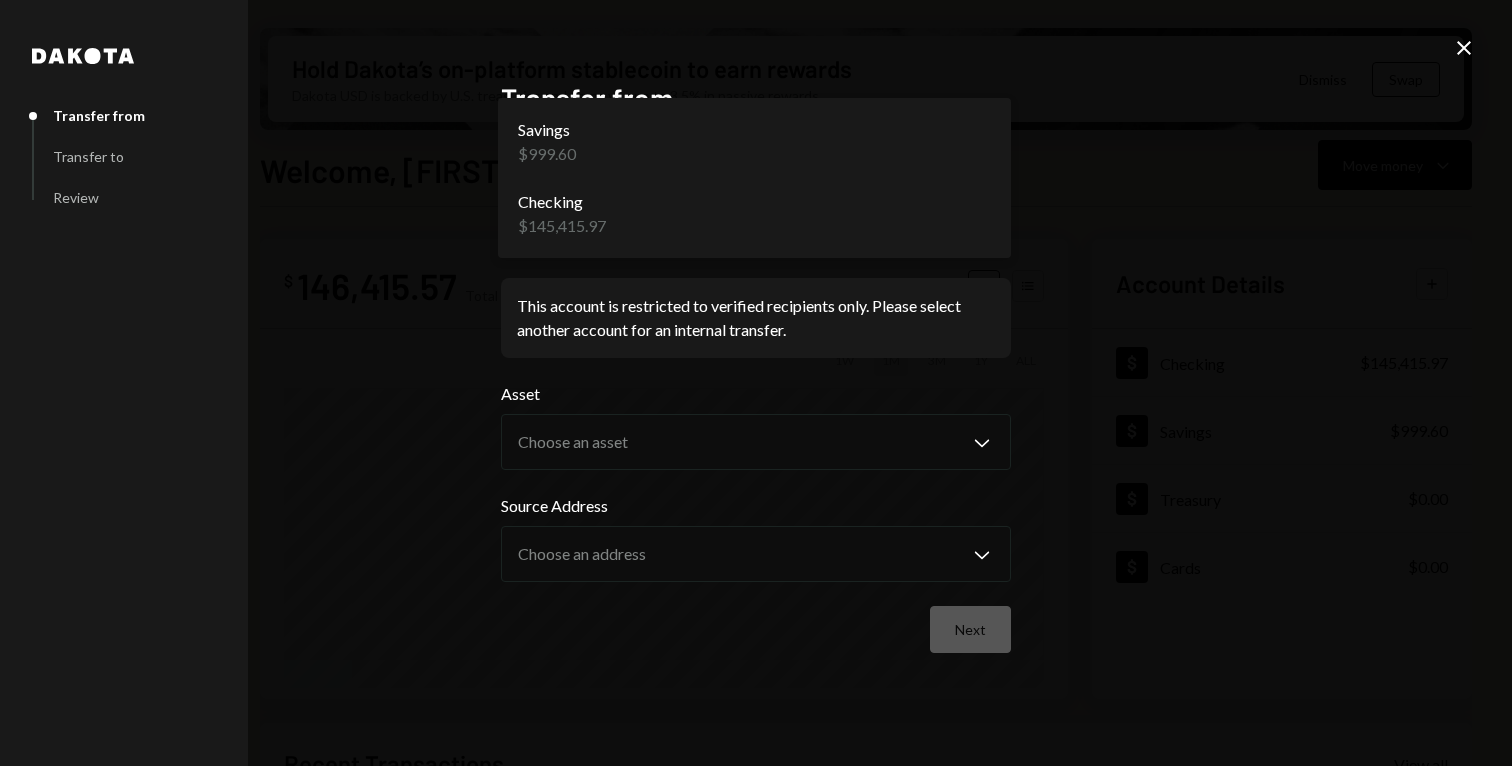 click on "V Vana Foundation Caret Down Home Home Inbox Inbox Activities Transactions Accounts Accounts Caret Down Checking $[AMOUNT] Savings $[AMOUNT] Treasury $0.00 Cards $0.00 Dollar Rewards User Recipients Team Team Hold Dakota’s on-platform stablecoin to earn rewards Dakota USD is backed by U.S. treasuries and earns you up to 3.5% in passive rewards. Dismiss Swap Welcome, Vana Move money Caret Down $ [AMOUNT] Total Graph Accounts 1W 1M 3M 1Y ALL
$[AMOUNT]
[MONTH] [DAY], [YEAR]
Account Details Plus Dollar Checking $[AMOUNT] Dollar Savings $[AMOUNT] Dollar Treasury $0.00 Dollar Cards $0.00 Recent Transactions View all Type Initiated By Initiated At Account Status Bank Payment $[AMOUNT] [FIRST] [LAST] [DATE] [TIME] Checking Canceled Withdrawal 1,500.75  DKUSD [FIRST] [LAST] [DATE] [TIME] Checking Completed Withdrawal 2,001  DKUSD [FIRST] [LAST] [DATE] [TIME] Checking Completed Withdrawal 2,501.25  DKUSD [FIRST] [LAST] [DATE] [TIME] Checking Completed" at bounding box center (756, 383) 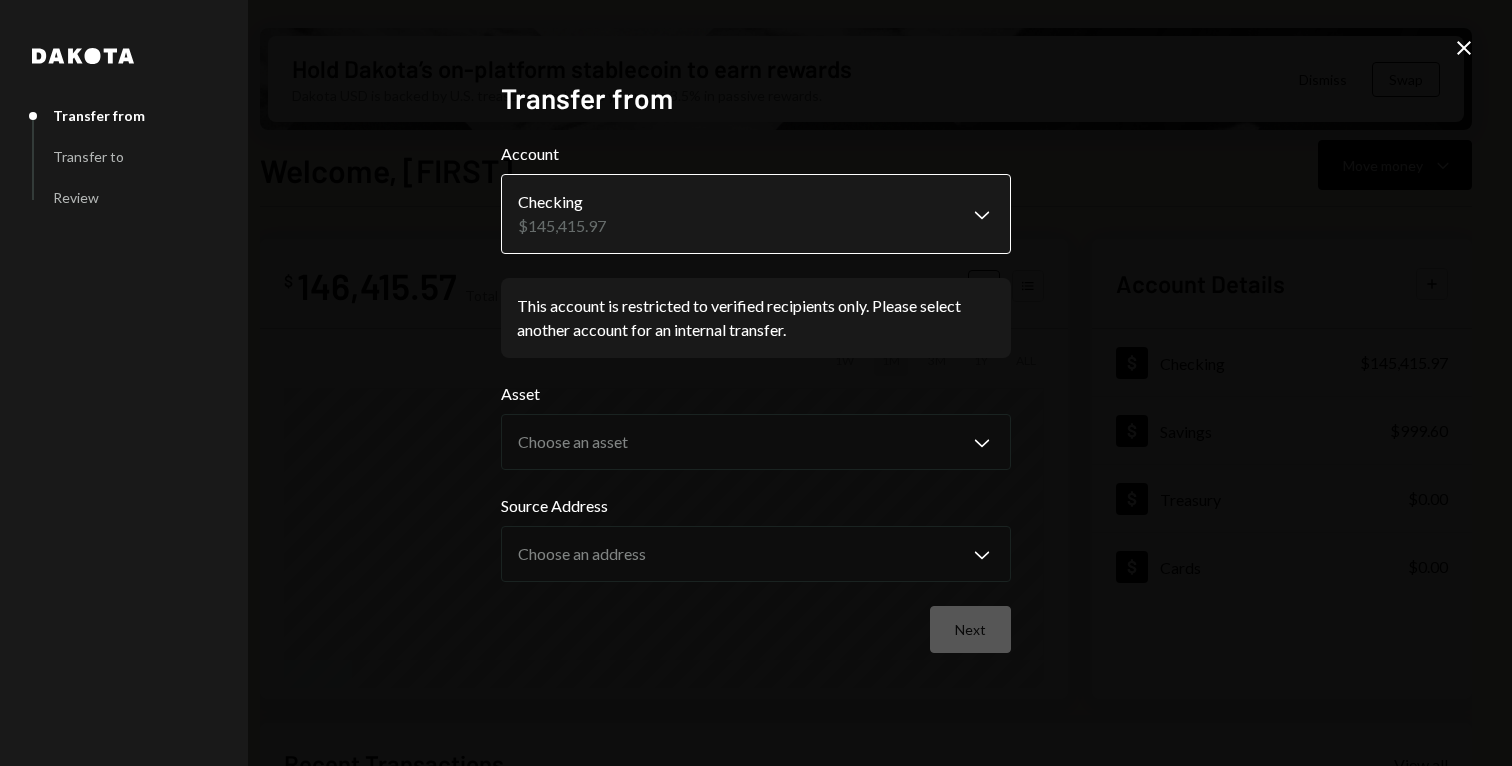 click on "V Vana Foundation Caret Down Home Home Inbox Inbox Activities Transactions Accounts Accounts Caret Down Checking $[AMOUNT] Savings $[AMOUNT] Treasury $0.00 Cards $0.00 Dollar Rewards User Recipients Team Team Hold Dakota’s on-platform stablecoin to earn rewards Dakota USD is backed by U.S. treasuries and earns you up to 3.5% in passive rewards. Dismiss Swap Welcome, Vana Move money Caret Down $ [AMOUNT] Total Graph Accounts 1W 1M 3M 1Y ALL
$[AMOUNT]
[MONTH] [DAY], [YEAR]
Account Details Plus Dollar Checking $[AMOUNT] Dollar Savings $[AMOUNT] Dollar Treasury $0.00 Dollar Cards $0.00 Recent Transactions View all Type Initiated By Initiated At Account Status Bank Payment $[AMOUNT] [FIRST] [LAST] [DATE] [TIME] Checking Canceled Withdrawal 1,500.75  DKUSD [FIRST] [LAST] [DATE] [TIME] Checking Completed Withdrawal 2,001  DKUSD [FIRST] [LAST] [DATE] [TIME] Checking Completed Withdrawal 2,501.25  DKUSD [FIRST] [LAST] [DATE] [TIME] Checking Completed" at bounding box center [756, 383] 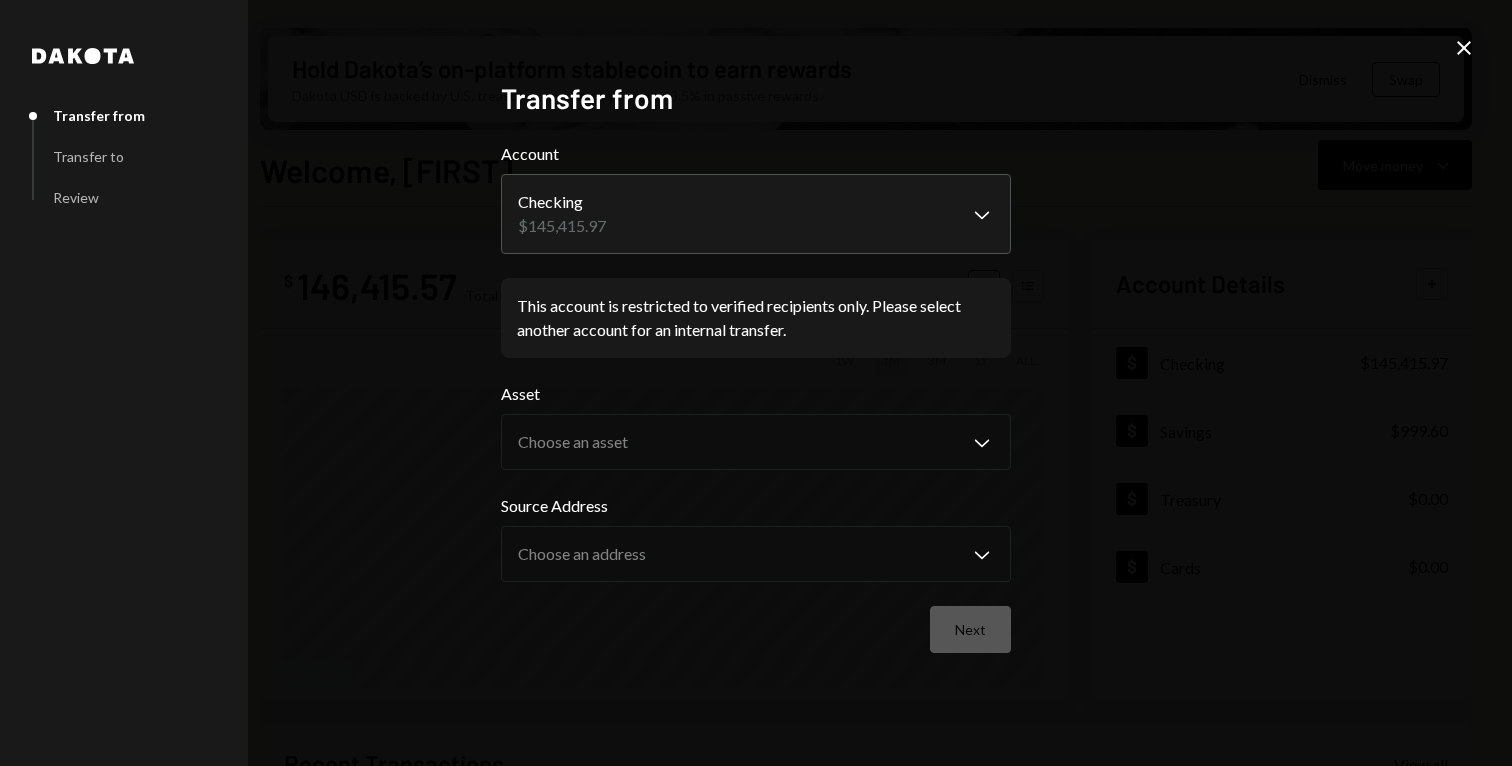 click 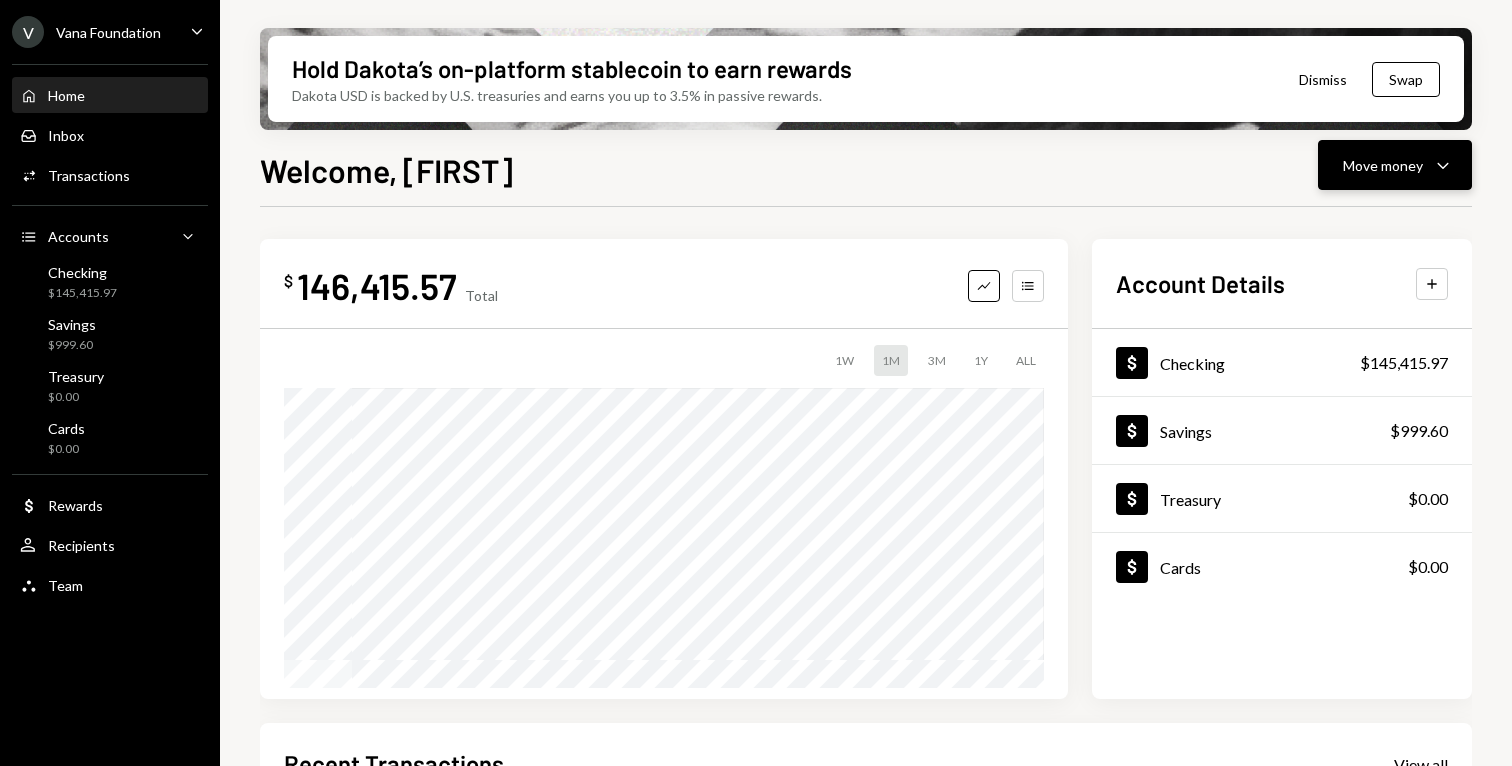 click on "Caret Down" 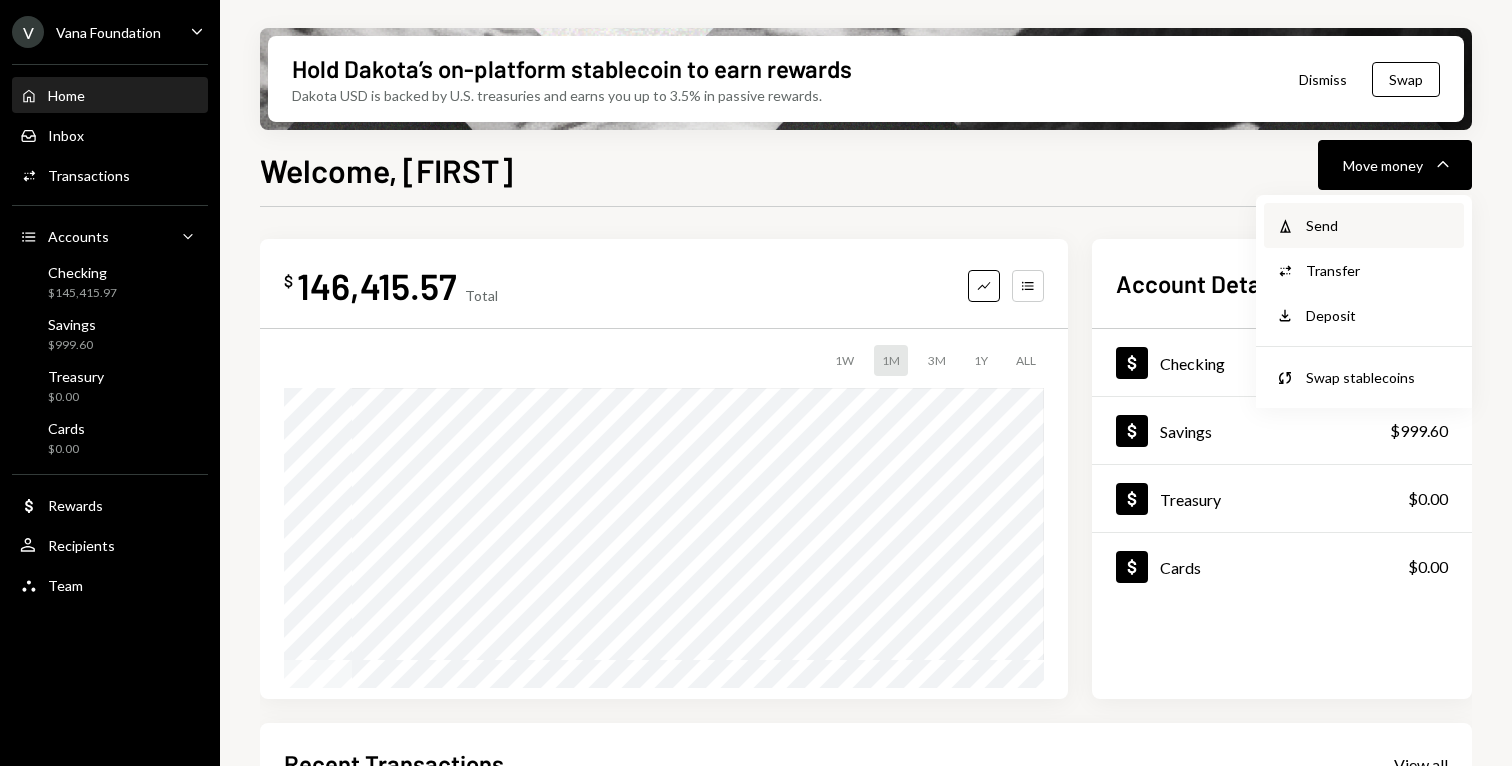 click on "Send" at bounding box center (1379, 225) 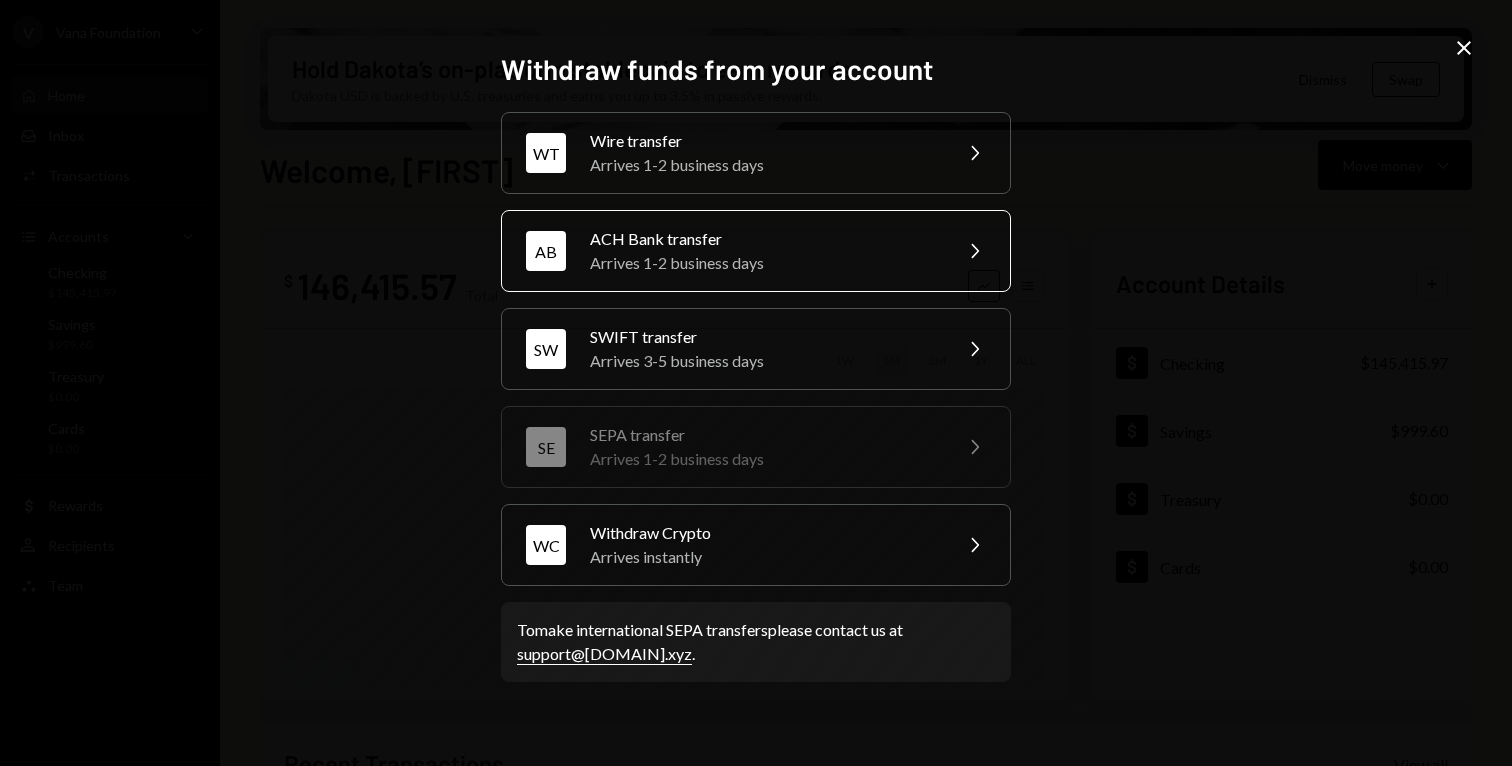click on "AB ACH Bank transfer Arrives 1-2 business days Chevron Right" at bounding box center [756, 251] 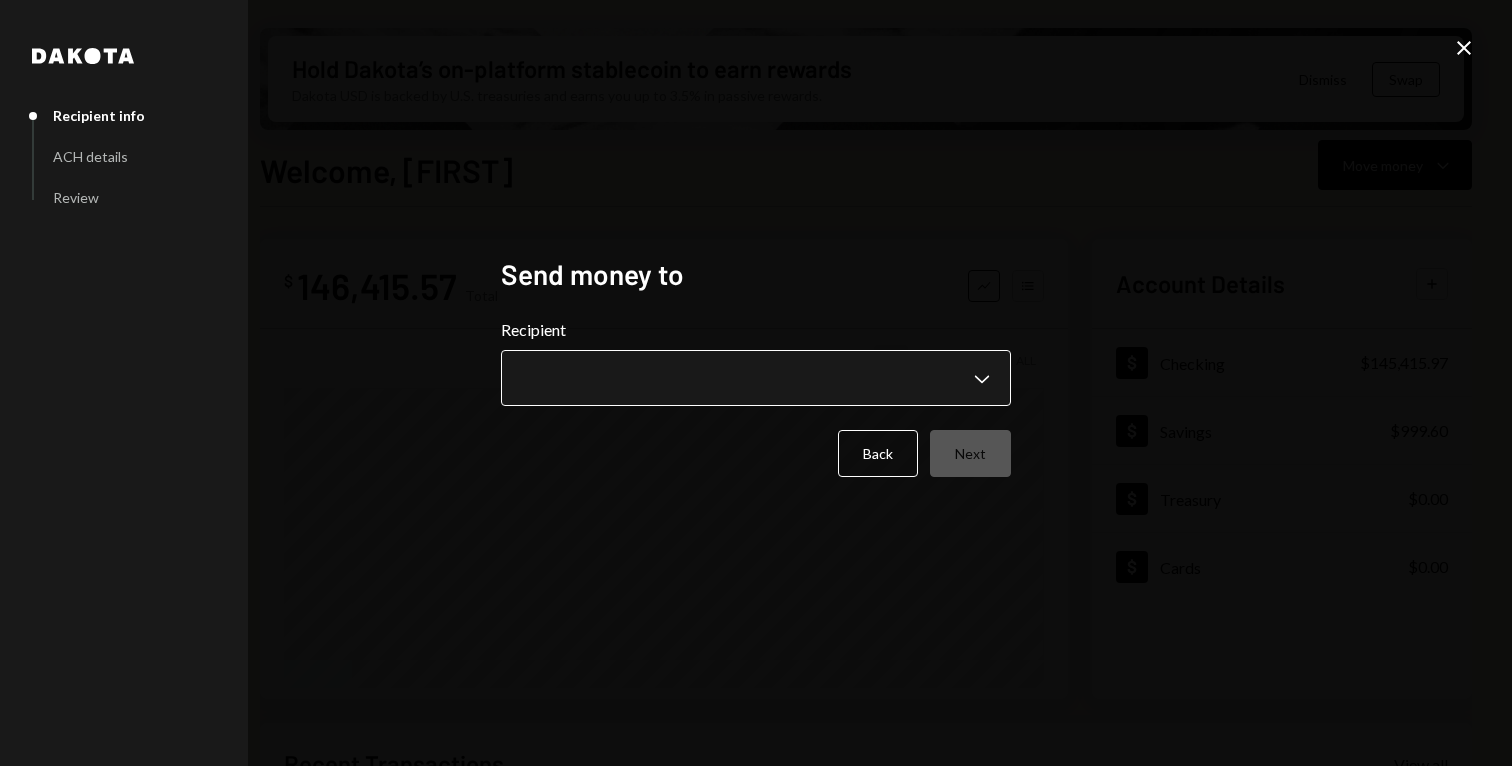 click on "V Vana Foundation Caret Down Home Home Inbox Inbox Activities Transactions Accounts Accounts Caret Down Checking $[AMOUNT] Savings $[AMOUNT] Treasury $0.00 Cards $0.00 Dollar Rewards User Recipients Team Team Hold Dakota’s on-platform stablecoin to earn rewards Dakota USD is backed by U.S. treasuries and earns you up to 3.5% in passive rewards. Dismiss Swap Welcome, Vana Move money Caret Down $ [AMOUNT] Total Graph Accounts 1W 1M 3M 1Y ALL Account Details Plus Dollar Checking $[AMOUNT] Dollar Savings $[AMOUNT] Dollar Treasury $0.00 Dollar Cards $0.00 Recent Transactions View all Type Initiated By Initiated At Account Status Bank Payment $[AMOUNT] [FIRST] [LAST] [DATE] [TIME] Checking Canceled Withdrawal 1,500.75  DKUSD [FIRST] [LAST] [DATE] [TIME] Checking Completed Withdrawal 2,001  DKUSD [FIRST] [LAST] [DATE] [TIME] Checking Completed Withdrawal 2,501.25  DKUSD [FIRST] [LAST] [DATE] [TIME] Checking Completed Withdrawal 7,493.74  DKUSD [FIRST] [LAST] [DATE] [TIME] Dakota" at bounding box center [756, 383] 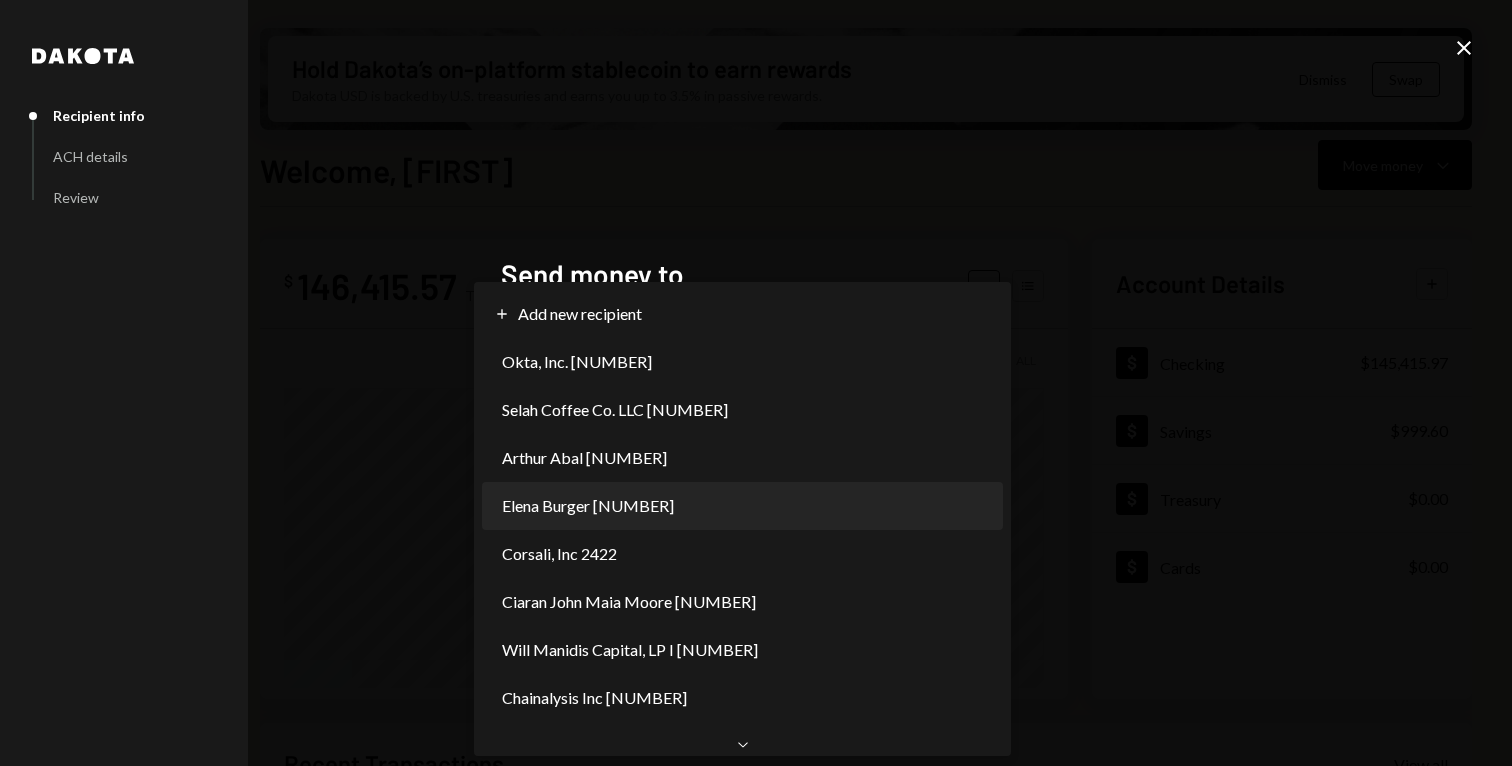 scroll, scrollTop: 0, scrollLeft: 0, axis: both 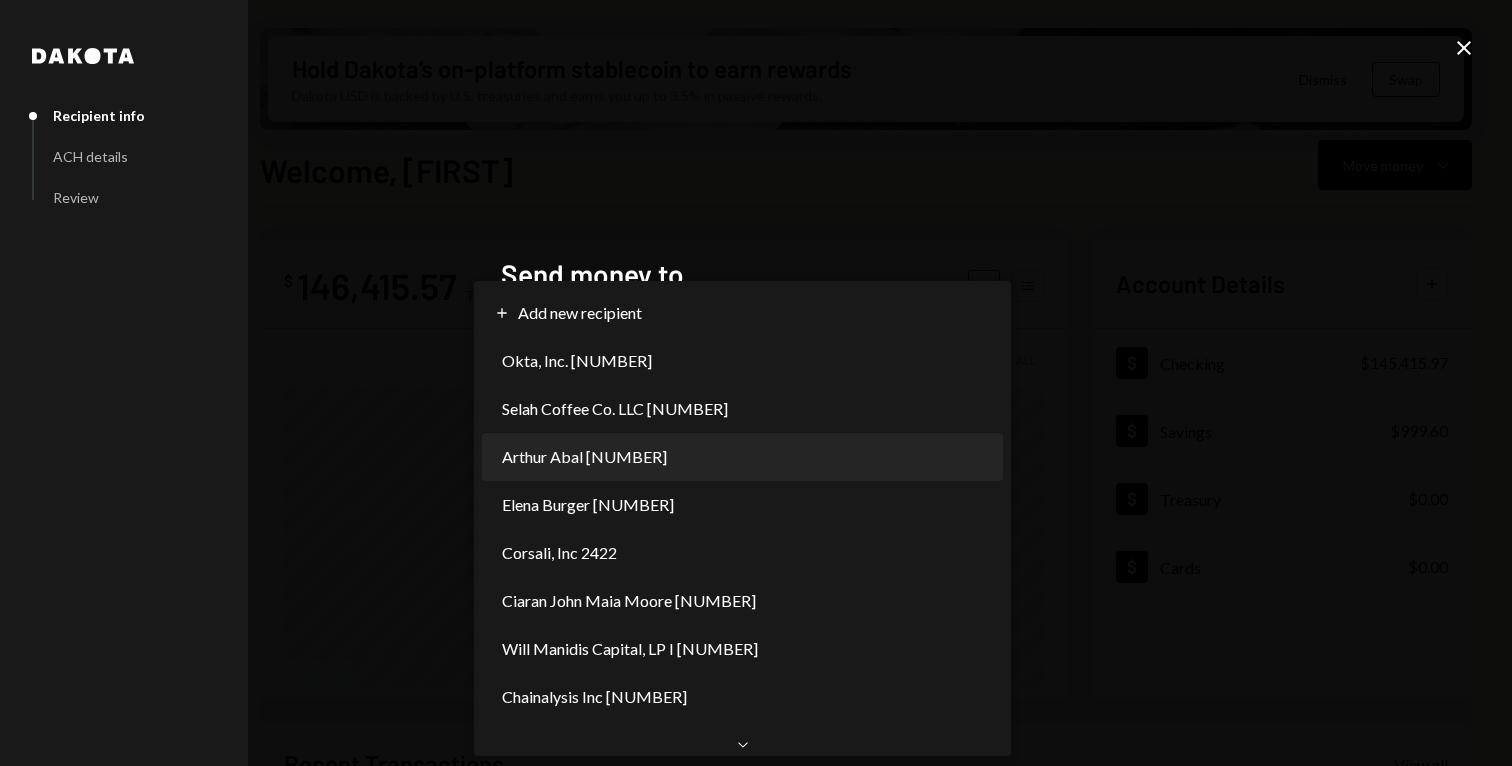 select on "**********" 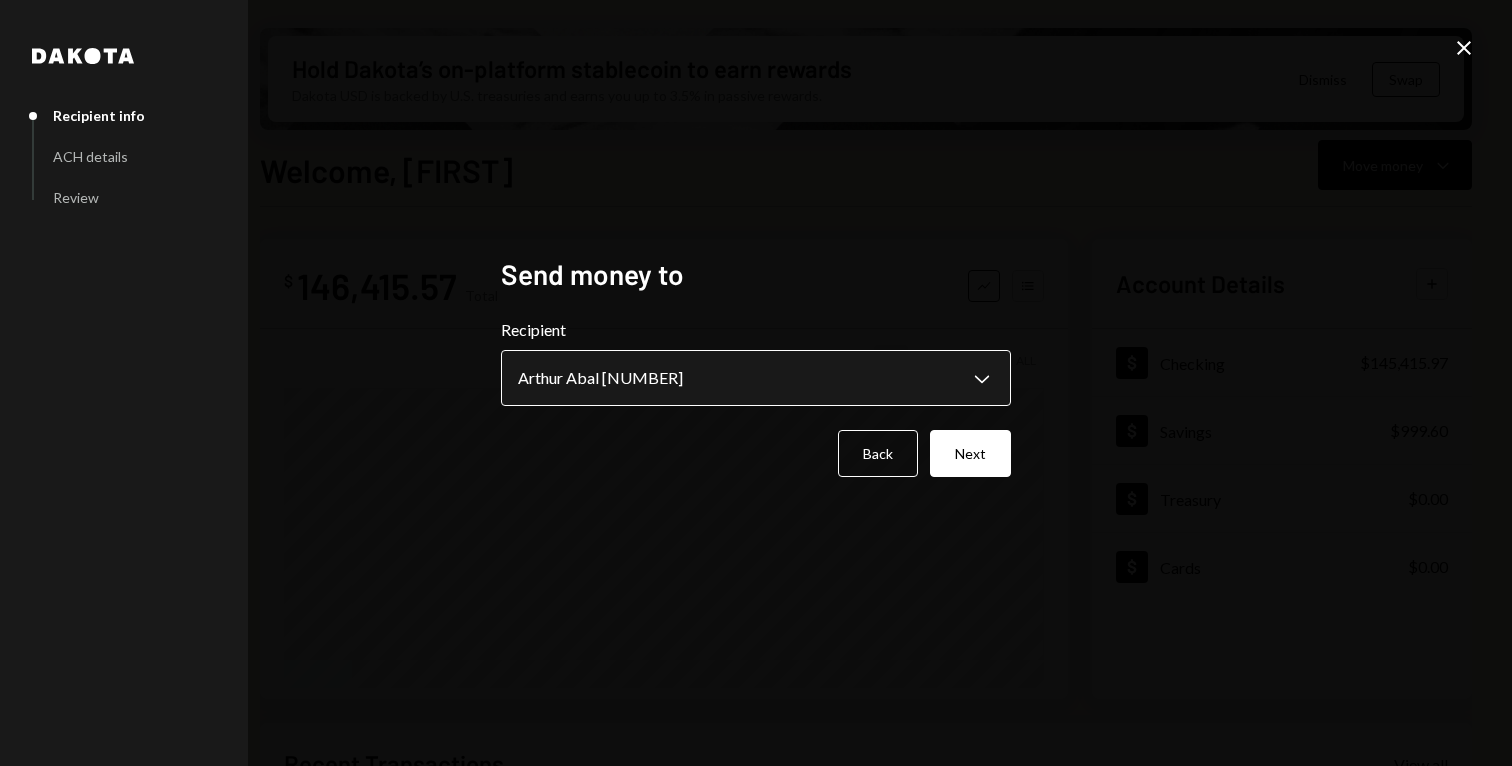 click on "V Vana Foundation Caret Down Home Home Inbox Inbox Activities Transactions Accounts Accounts Caret Down Checking $[AMOUNT] Savings $[AMOUNT] Treasury $0.00 Cards $0.00 Dollar Rewards User Recipients Team Team Hold Dakota’s on-platform stablecoin to earn rewards Dakota USD is backed by U.S. treasuries and earns you up to 3.5% in passive rewards. Dismiss Swap Welcome, Vana Move money Caret Down $ [AMOUNT] Total Graph Accounts 1W 1M 3M 1Y ALL Account Details Plus Dollar Checking $[AMOUNT] Dollar Savings $[AMOUNT] Dollar Treasury $0.00 Dollar Cards $0.00 Recent Transactions View all Type Initiated By Initiated At Account Status Bank Payment $[AMOUNT] [FIRST] [LAST] [DATE] [TIME] Checking Canceled Withdrawal 1,500.75  DKUSD [FIRST] [LAST] [DATE] [TIME] Checking Completed Withdrawal 2,001  DKUSD [FIRST] [LAST] [DATE] [TIME] Checking Completed Withdrawal 2,501.25  DKUSD [FIRST] [LAST] [DATE] [TIME] Checking Completed Withdrawal 7,493.74  DKUSD [FIRST] [LAST] [DATE] [TIME] Dakota" at bounding box center (756, 383) 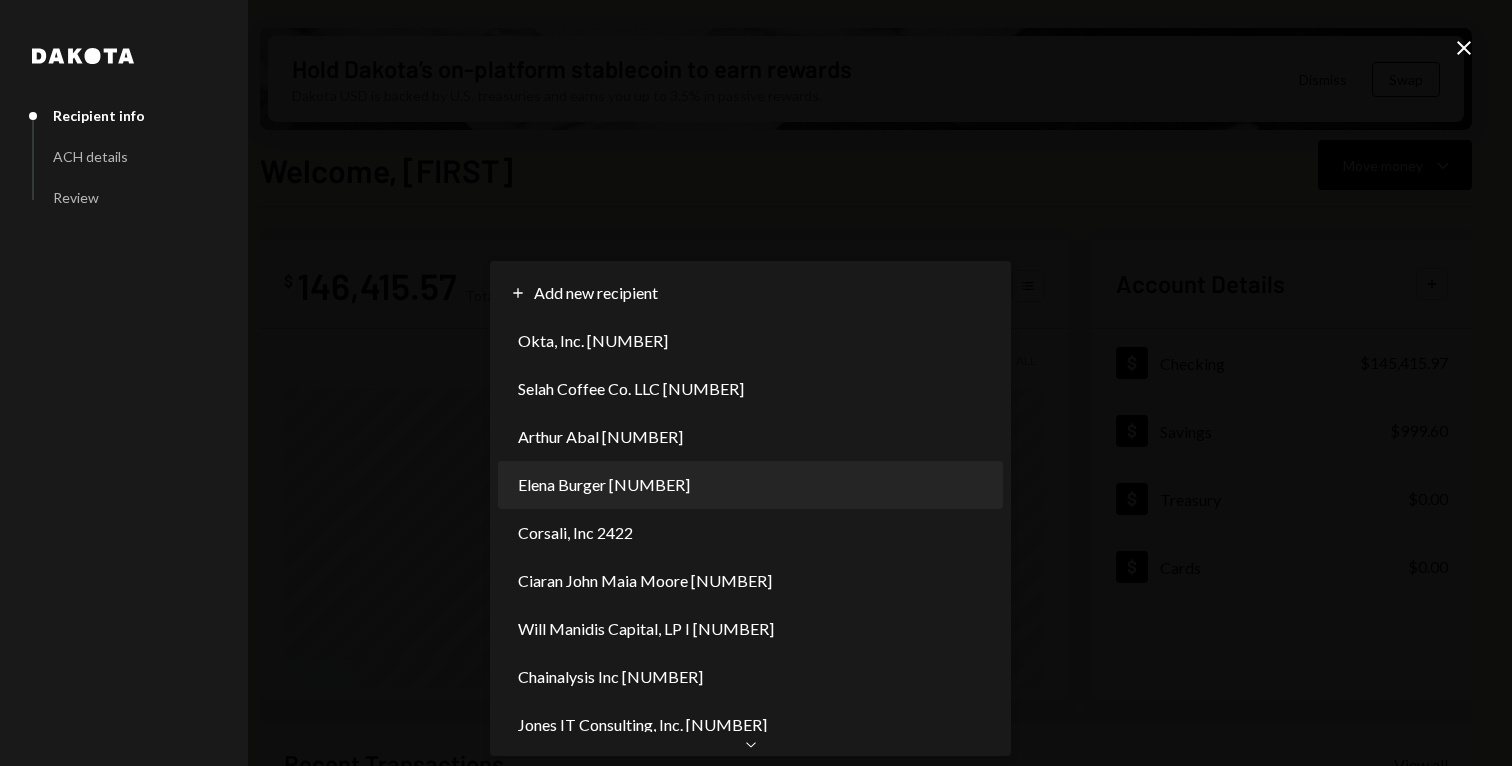 scroll, scrollTop: 0, scrollLeft: 0, axis: both 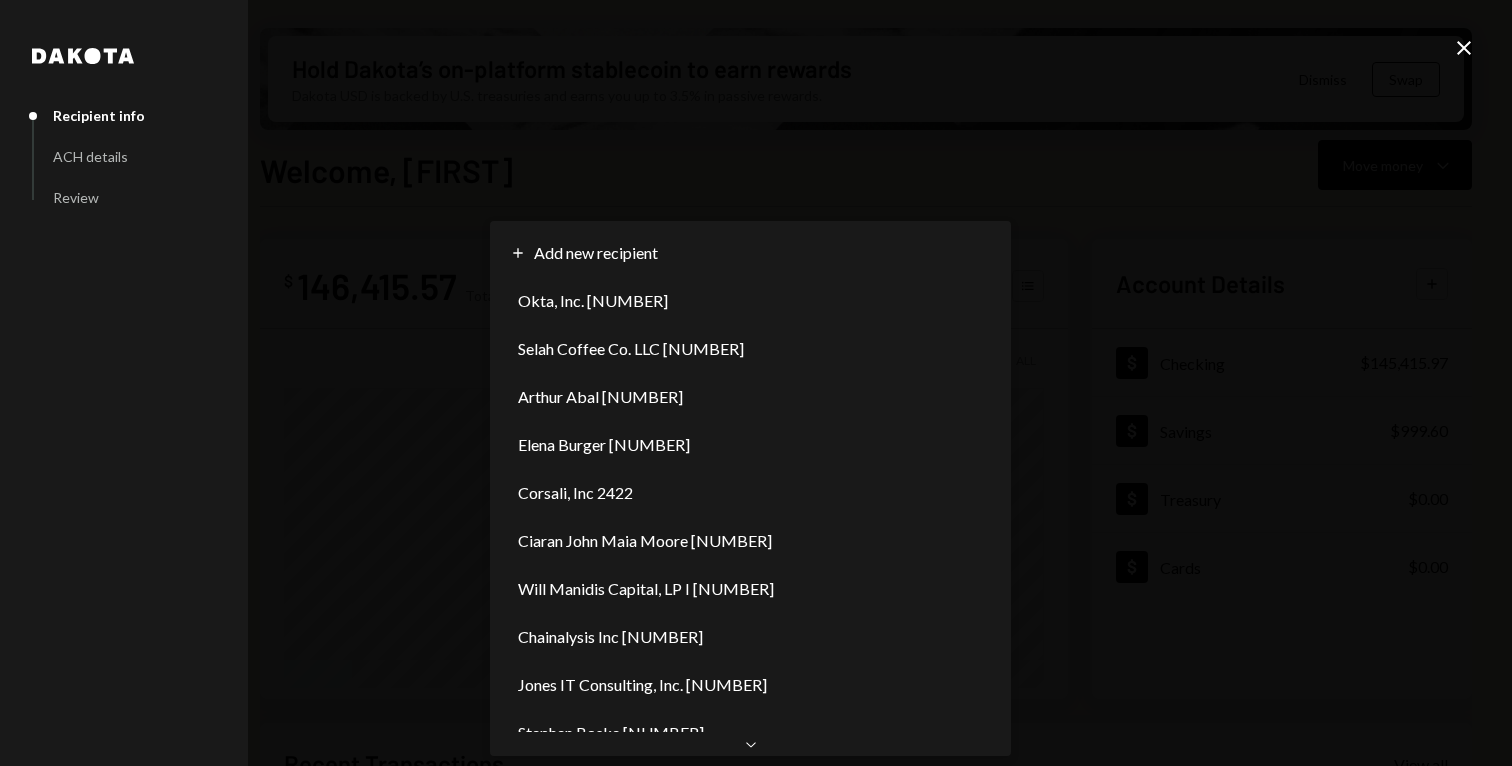 click on "V Vana Foundation Caret Down Home Home Inbox Inbox Activities Transactions Accounts Accounts Caret Down Checking $[AMOUNT] Savings $[AMOUNT] Treasury $0.00 Cards $0.00 Dollar Rewards User Recipients Team Team Hold Dakota’s on-platform stablecoin to earn rewards Dakota USD is backed by U.S. treasuries and earns you up to 3.5% in passive rewards. Dismiss Swap Welcome, Vana Move money Caret Down $ [AMOUNT] Total Graph Accounts 1W 1M 3M 1Y ALL Account Details Plus Dollar Checking $[AMOUNT] Dollar Savings $[AMOUNT] Dollar Treasury $0.00 Dollar Cards $0.00 Recent Transactions View all Type Initiated By Initiated At Account Status Bank Payment $[AMOUNT] [FIRST] [LAST] [DATE] [TIME] Checking Canceled Withdrawal 1,500.75  DKUSD [FIRST] [LAST] [DATE] [TIME] Checking Completed Withdrawal 2,001  DKUSD [FIRST] [LAST] [DATE] [TIME] Checking Completed Withdrawal 2,501.25  DKUSD [FIRST] [LAST] [DATE] [TIME] Checking Completed Withdrawal 7,493.74  DKUSD [FIRST] [LAST] [DATE] [TIME] Dakota" at bounding box center (756, 383) 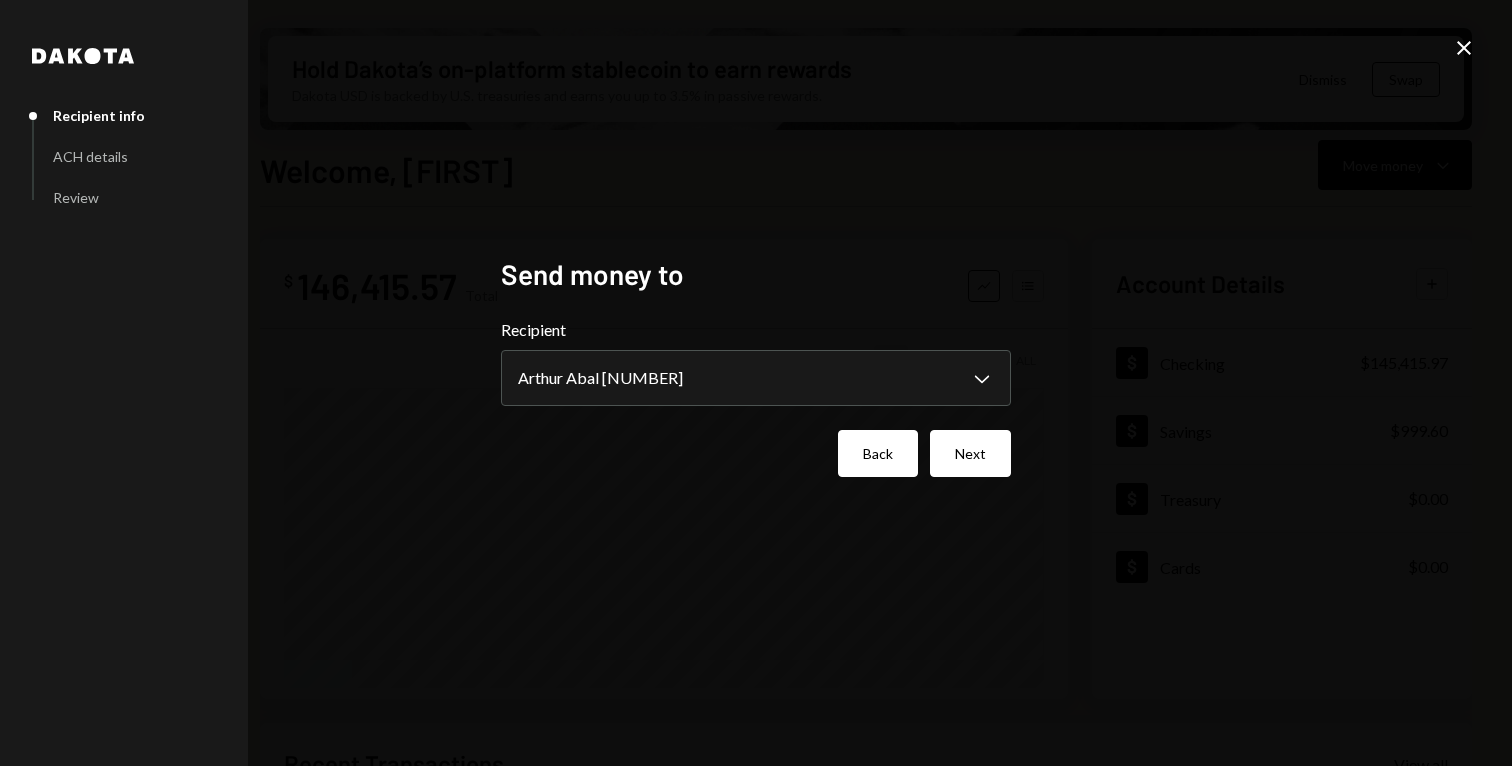 click on "Back" at bounding box center [878, 453] 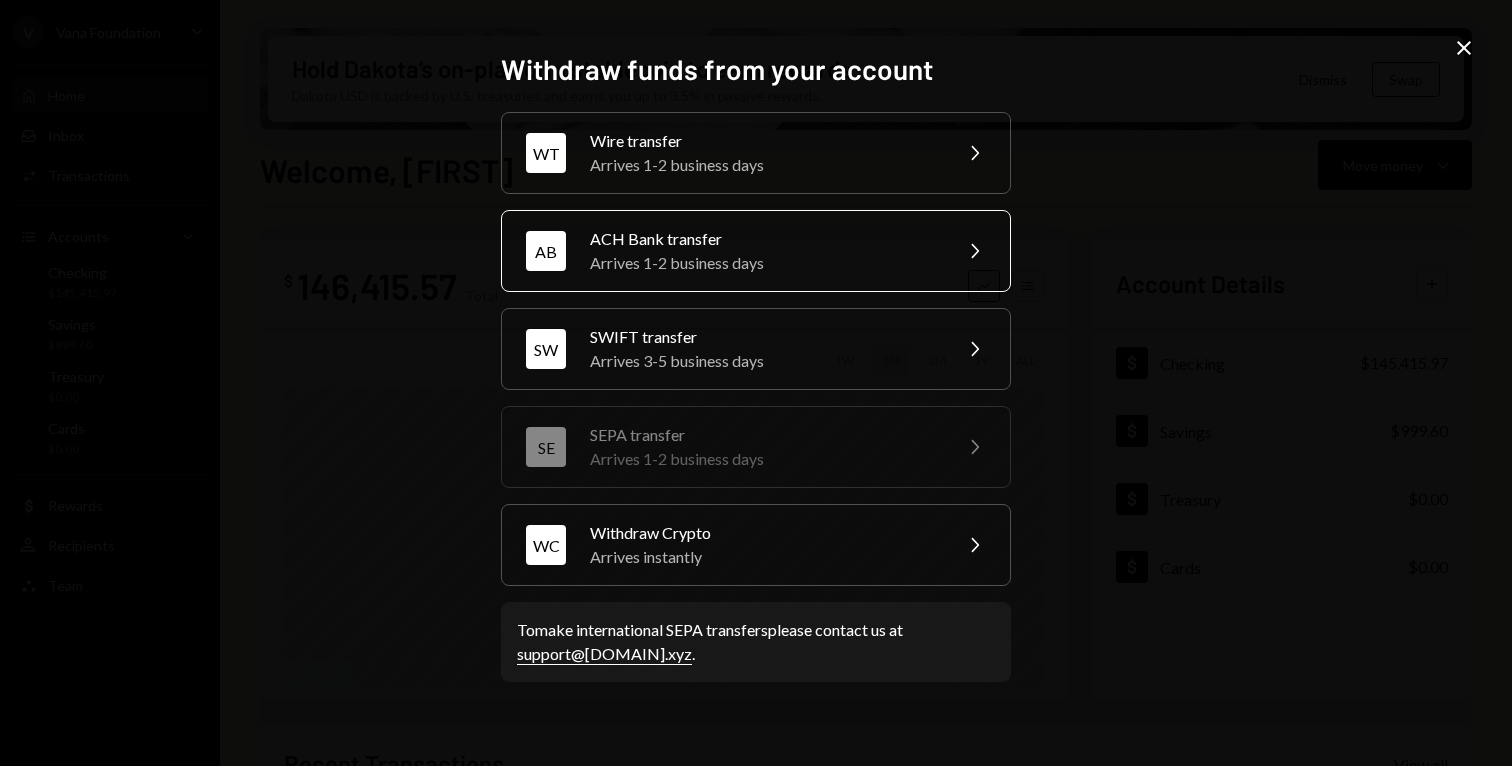 click on "Arrives 1-2 business days" at bounding box center [764, 263] 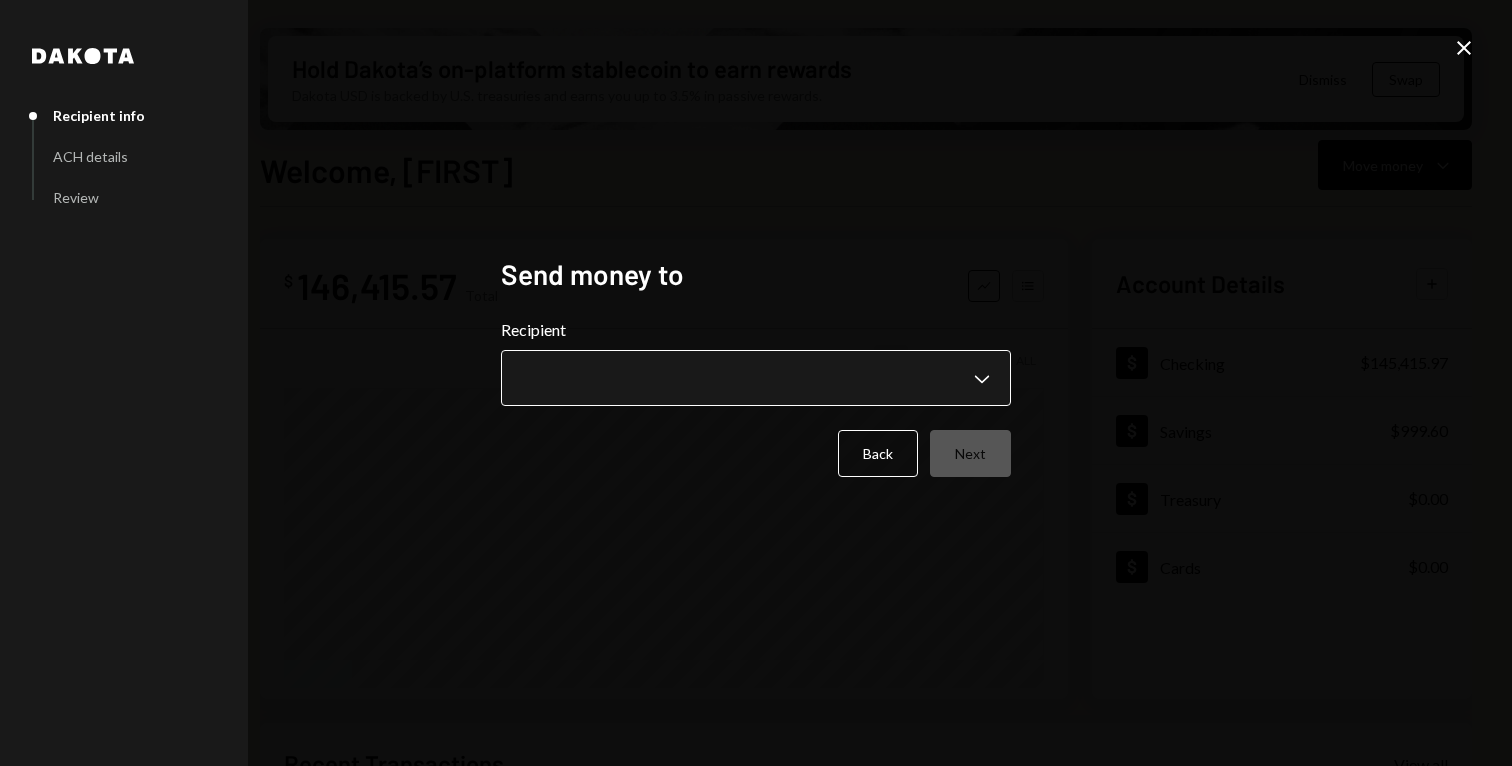 click on "V Vana Foundation Caret Down Home Home Inbox Inbox Activities Transactions Accounts Accounts Caret Down Checking $[AMOUNT] Savings $[AMOUNT] Treasury $0.00 Cards $0.00 Dollar Rewards User Recipients Team Team Hold Dakota’s on-platform stablecoin to earn rewards Dakota USD is backed by U.S. treasuries and earns you up to 3.5% in passive rewards. Dismiss Swap Welcome, Vana Move money Caret Down $ [AMOUNT] Total Graph Accounts 1W 1M 3M 1Y ALL Account Details Plus Dollar Checking $[AMOUNT] Dollar Savings $[AMOUNT] Dollar Treasury $0.00 Dollar Cards $0.00 Recent Transactions View all Type Initiated By Initiated At Account Status Bank Payment $[AMOUNT] [FIRST] [LAST] [DATE] [TIME] Checking Canceled Withdrawal 1,500.75  DKUSD [FIRST] [LAST] [DATE] [TIME] Checking Completed Withdrawal 2,001  DKUSD [FIRST] [LAST] [DATE] [TIME] Checking Completed Withdrawal 2,501.25  DKUSD [FIRST] [LAST] [DATE] [TIME] Checking Completed Withdrawal 7,493.74  DKUSD [FIRST] [LAST] [DATE] [TIME] Dakota" at bounding box center [756, 383] 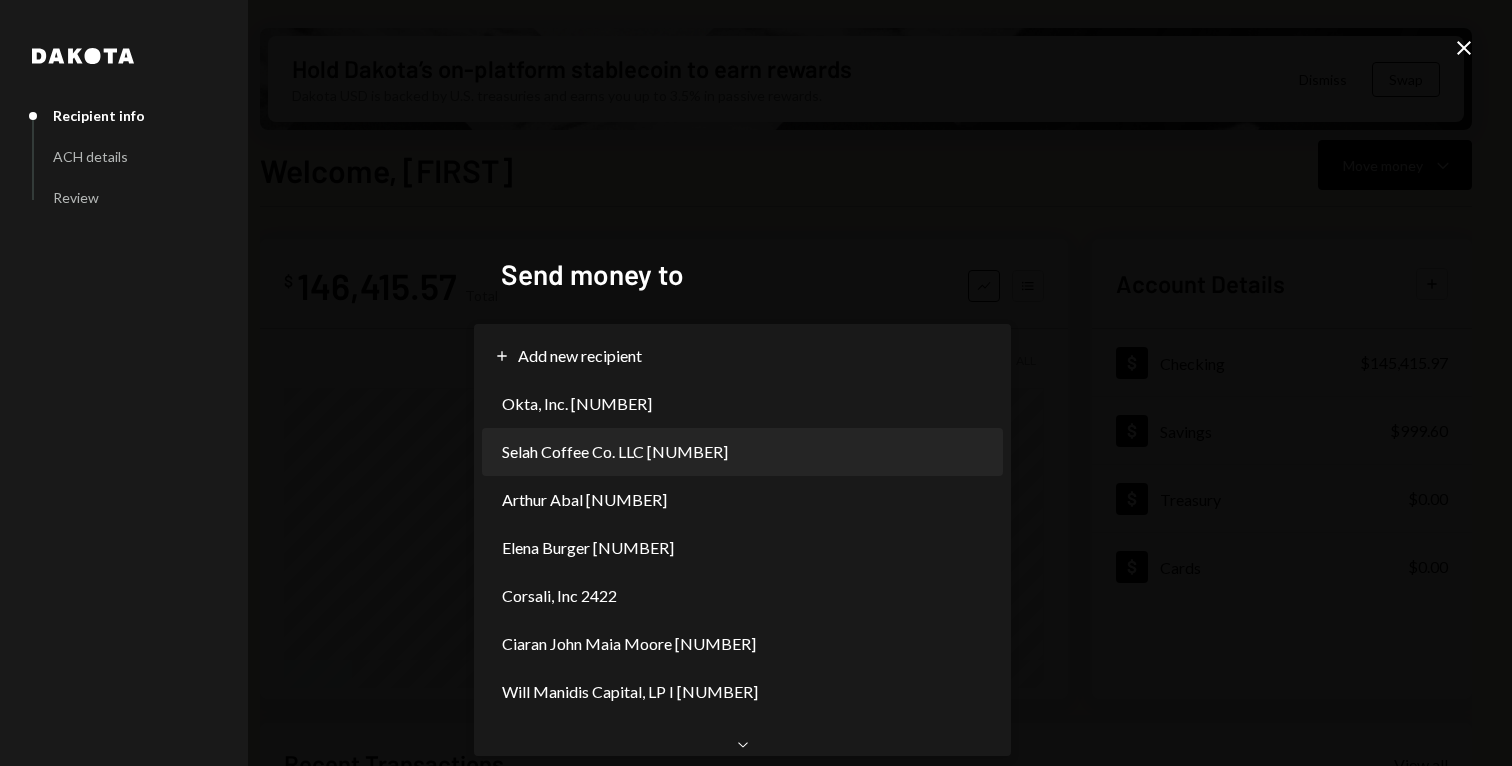 scroll, scrollTop: 0, scrollLeft: 0, axis: both 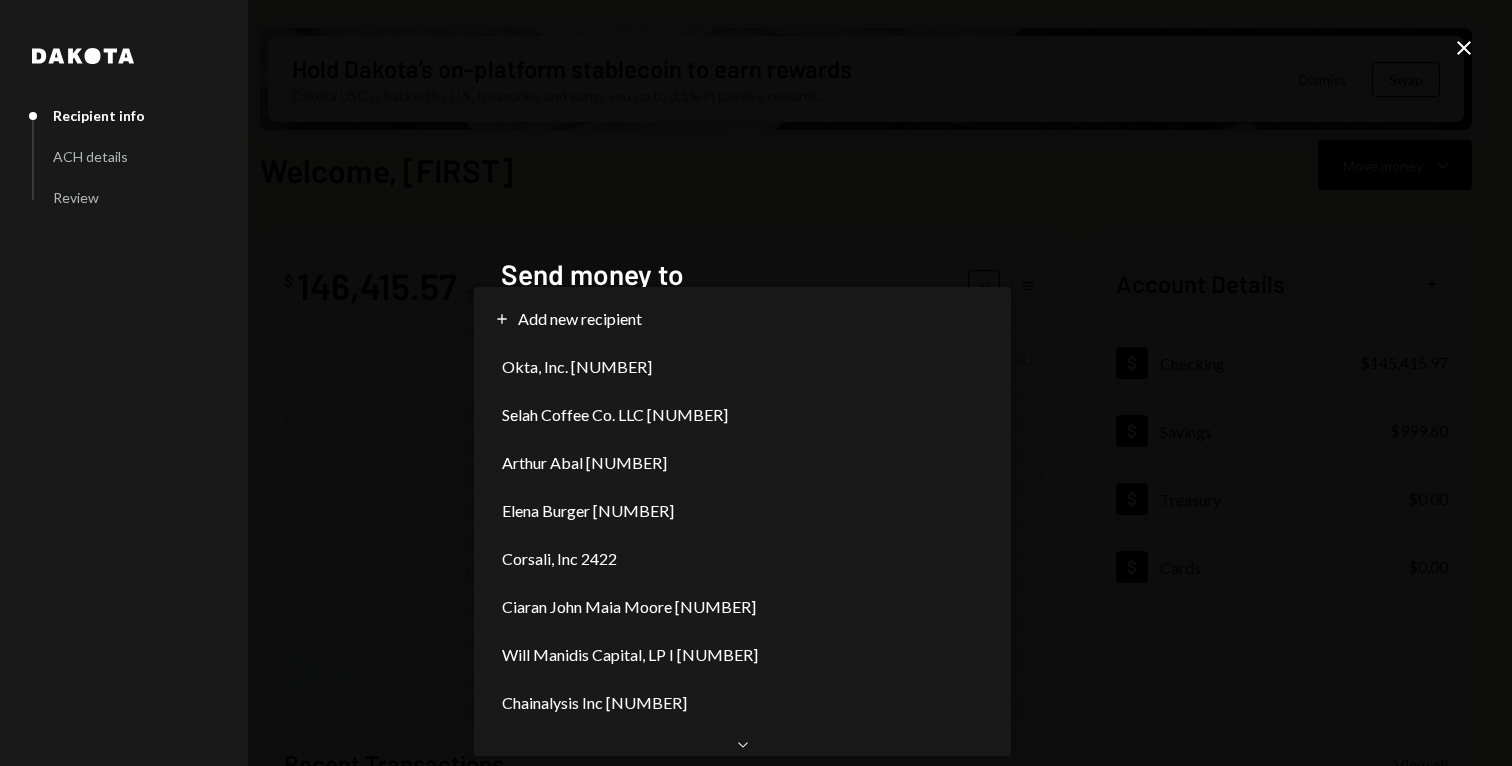 click on "V Vana Foundation Caret Down Home Home Inbox Inbox Activities Transactions Accounts Accounts Caret Down Checking $[AMOUNT] Savings $[AMOUNT] Treasury $0.00 Cards $0.00 Dollar Rewards User Recipients Team Team Hold Dakota’s on-platform stablecoin to earn rewards Dakota USD is backed by U.S. treasuries and earns you up to 3.5% in passive rewards. Dismiss Swap Welcome, Vana Move money Caret Down $ [AMOUNT] Total Graph Accounts 1W 1M 3M 1Y ALL Account Details Plus Dollar Checking $[AMOUNT] Dollar Savings $[AMOUNT] Dollar Treasury $0.00 Dollar Cards $0.00 Recent Transactions View all Type Initiated By Initiated At Account Status Bank Payment $[AMOUNT] [FIRST] [LAST] [DATE] [TIME] Checking Canceled Withdrawal 1,500.75  DKUSD [FIRST] [LAST] [DATE] [TIME] Checking Completed Withdrawal 2,001  DKUSD [FIRST] [LAST] [DATE] [TIME] Checking Completed Withdrawal 2,501.25  DKUSD [FIRST] [LAST] [DATE] [TIME] Checking Completed Withdrawal 7,493.74  DKUSD [FIRST] [LAST] [DATE] [TIME] Dakota" at bounding box center (756, 383) 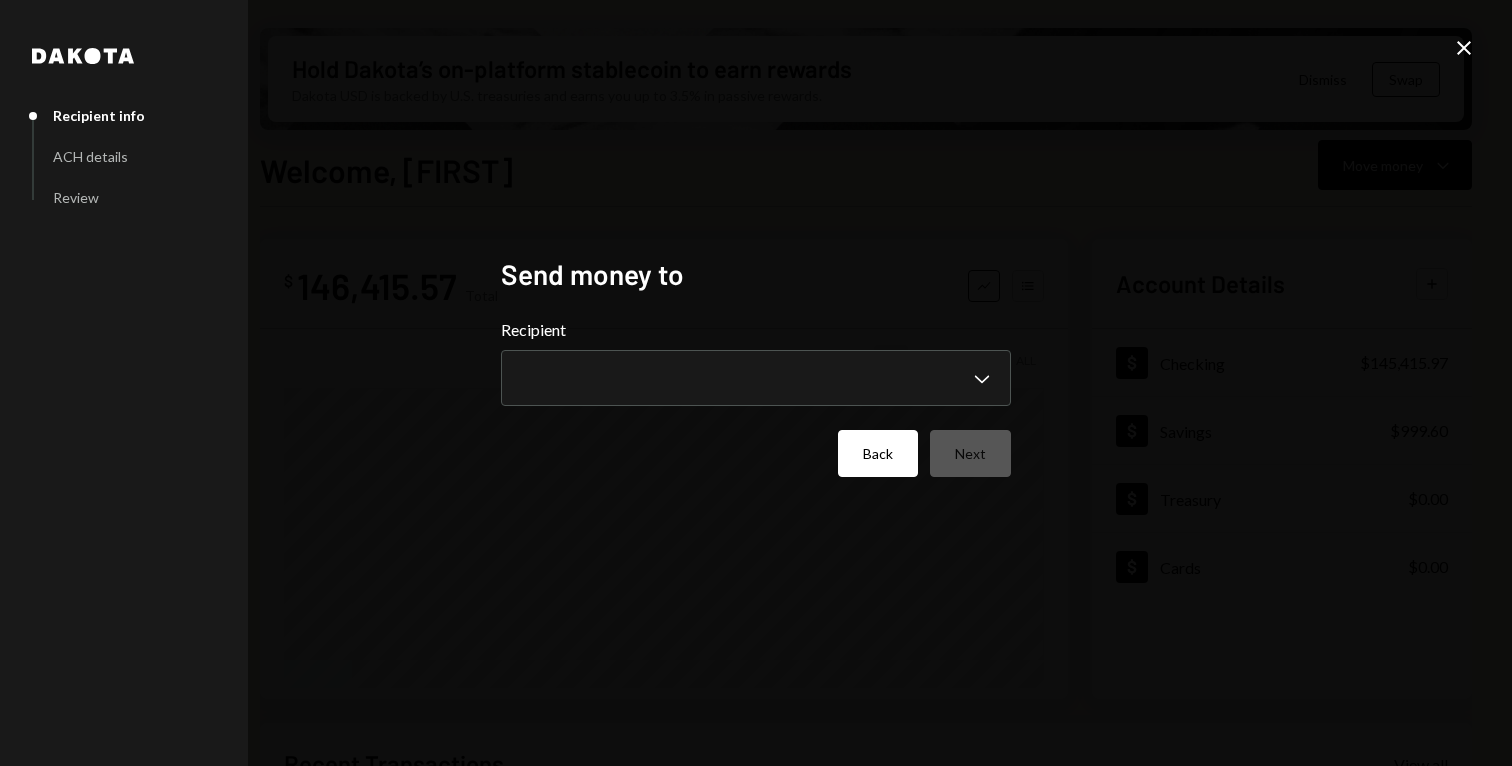 click on "Back" at bounding box center (878, 453) 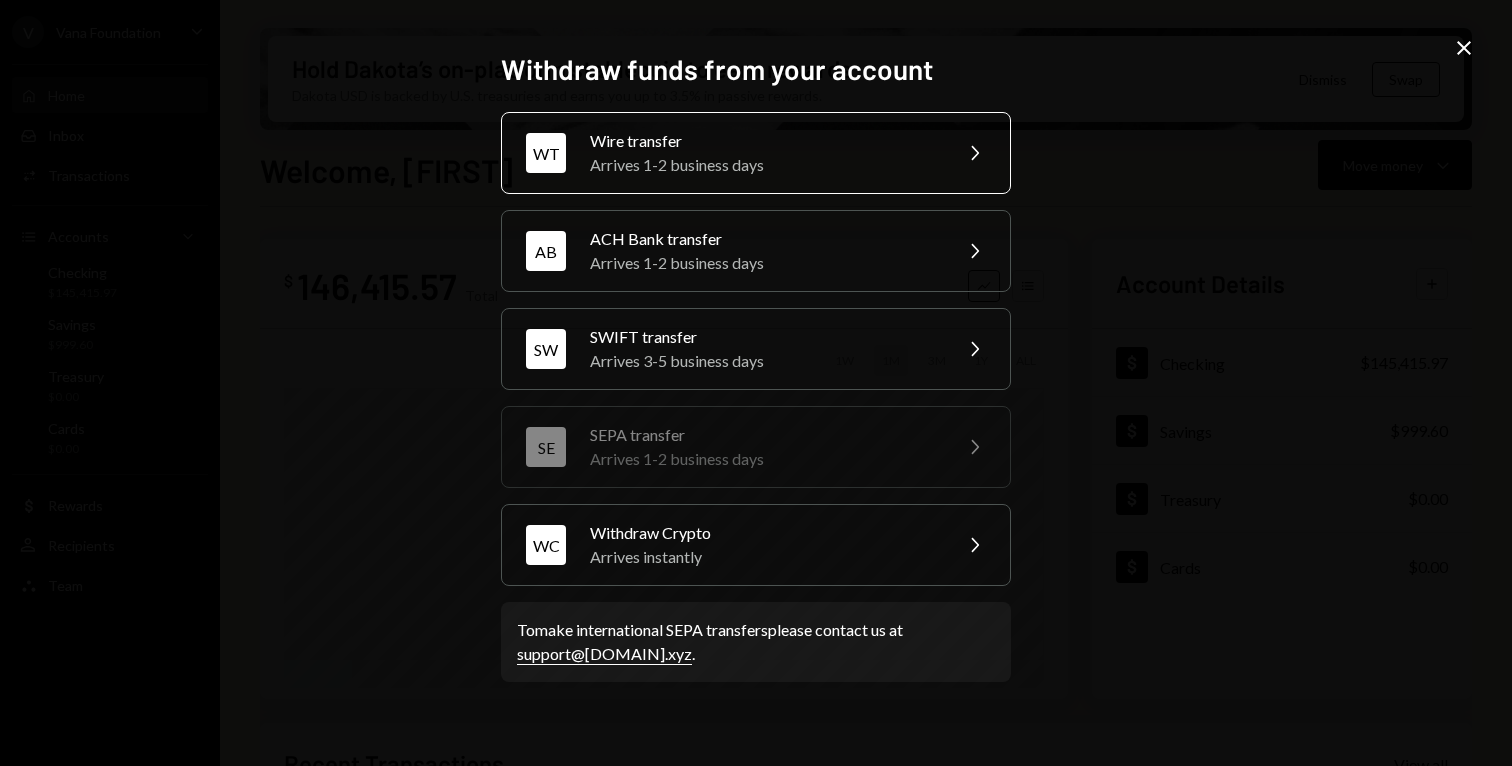 click on "Wire transfer" at bounding box center (764, 141) 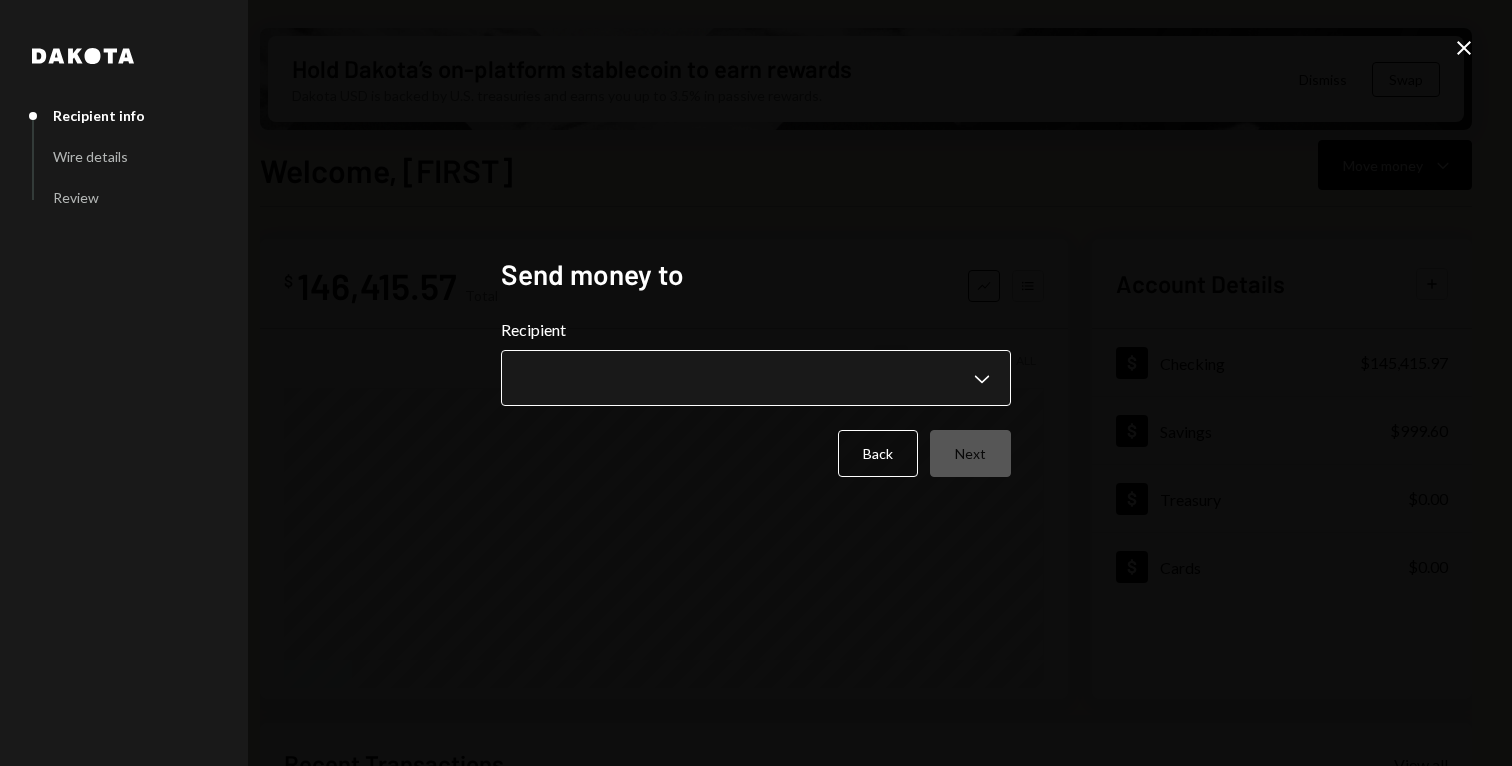 click on "V Vana Foundation Caret Down Home Home Inbox Inbox Activities Transactions Accounts Accounts Caret Down Checking $[AMOUNT] Savings $[AMOUNT] Treasury $0.00 Cards $0.00 Dollar Rewards User Recipients Team Team Hold Dakota’s on-platform stablecoin to earn rewards Dakota USD is backed by U.S. treasuries and earns you up to 3.5% in passive rewards. Dismiss Swap Welcome, Vana Move money Caret Down $ [AMOUNT] Total Graph Accounts 1W 1M 3M 1Y ALL Account Details Plus Dollar Checking $[AMOUNT] Dollar Savings $[AMOUNT] Dollar Treasury $0.00 Dollar Cards $0.00 Recent Transactions View all Type Initiated By Initiated At Account Status Bank Payment $[AMOUNT] [FIRST] [LAST] [DATE] [TIME] Checking Canceled Withdrawal 1,500.75  DKUSD [FIRST] [LAST] [DATE] [TIME] Checking Completed Withdrawal 2,001  DKUSD [FIRST] [LAST] [DATE] [TIME] Checking Completed Withdrawal 2,501.25  DKUSD [FIRST] [LAST] [DATE] [TIME] Checking Completed Withdrawal 7,493.74  DKUSD [FIRST] [LAST] [DATE] [TIME] Dakota" at bounding box center (756, 383) 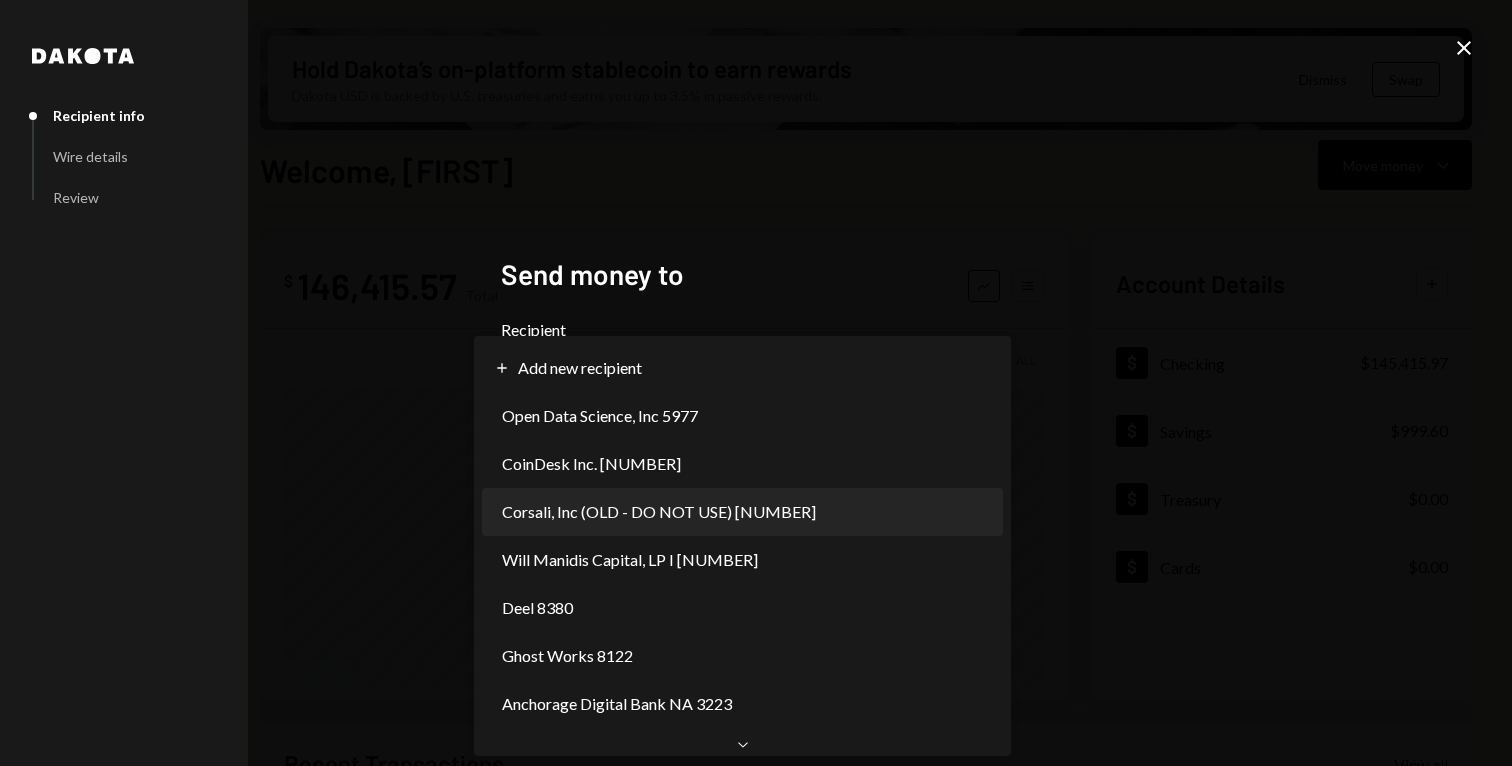 scroll, scrollTop: 0, scrollLeft: 0, axis: both 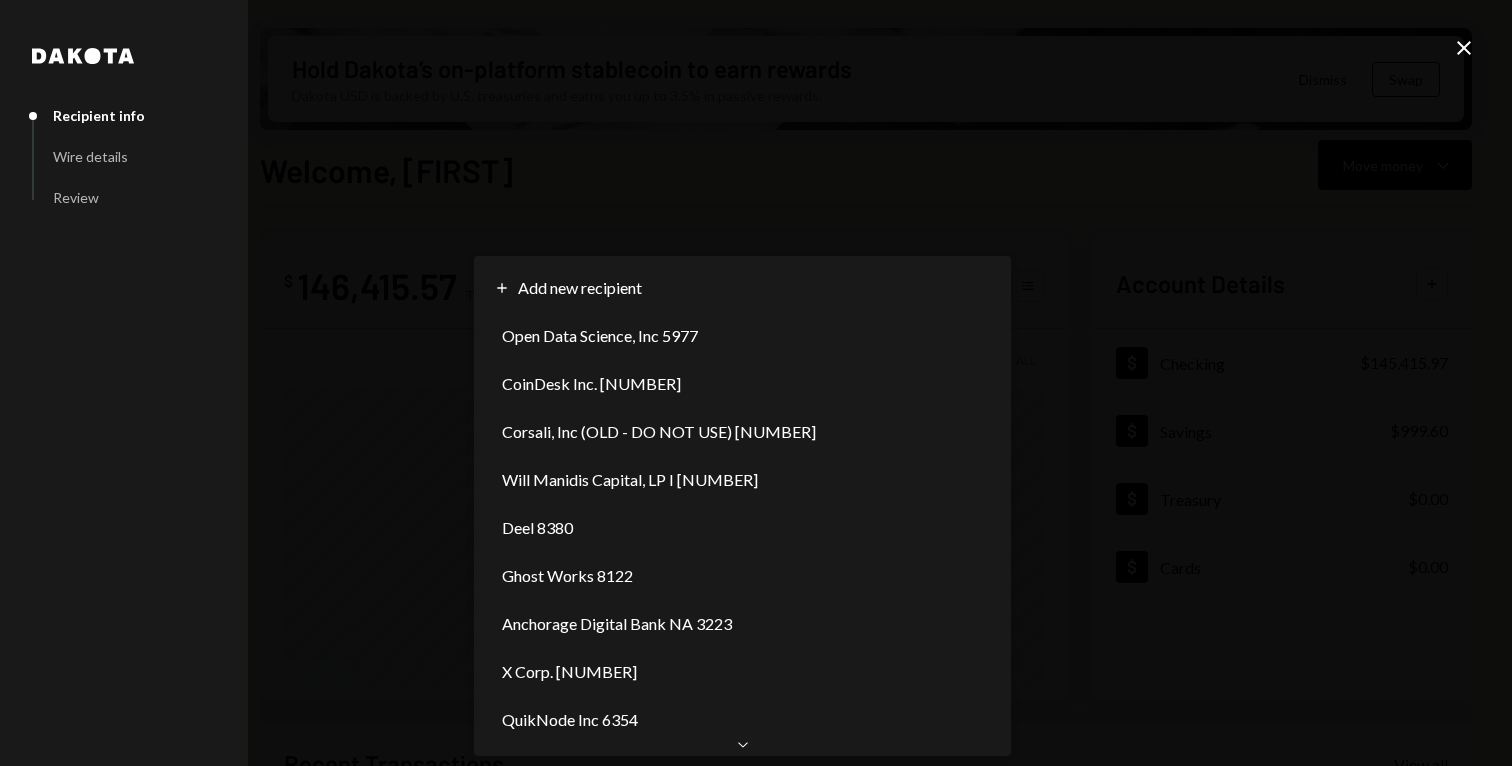 click on "V Vana Foundation Caret Down Home Home Inbox Inbox Activities Transactions Accounts Accounts Caret Down Checking $[AMOUNT] Savings $[AMOUNT] Treasury $0.00 Cards $0.00 Dollar Rewards User Recipients Team Team Hold Dakota’s on-platform stablecoin to earn rewards Dakota USD is backed by U.S. treasuries and earns you up to 3.5% in passive rewards. Dismiss Swap Welcome, Vana Move money Caret Down $ [AMOUNT] Total Graph Accounts 1W 1M 3M 1Y ALL Account Details Plus Dollar Checking $[AMOUNT] Dollar Savings $[AMOUNT] Dollar Treasury $0.00 Dollar Cards $0.00 Recent Transactions View all Type Initiated By Initiated At Account Status Bank Payment $[AMOUNT] [FIRST] [LAST] [DATE] [TIME] Checking Canceled Withdrawal 1,500.75  DKUSD [FIRST] [LAST] [DATE] [TIME] Checking Completed Withdrawal 2,001  DKUSD [FIRST] [LAST] [DATE] [TIME] Checking Completed Withdrawal 2,501.25  DKUSD [FIRST] [LAST] [DATE] [TIME] Checking Completed Withdrawal 7,493.74  DKUSD [FIRST] [LAST] [DATE] [TIME] Dakota" at bounding box center (756, 383) 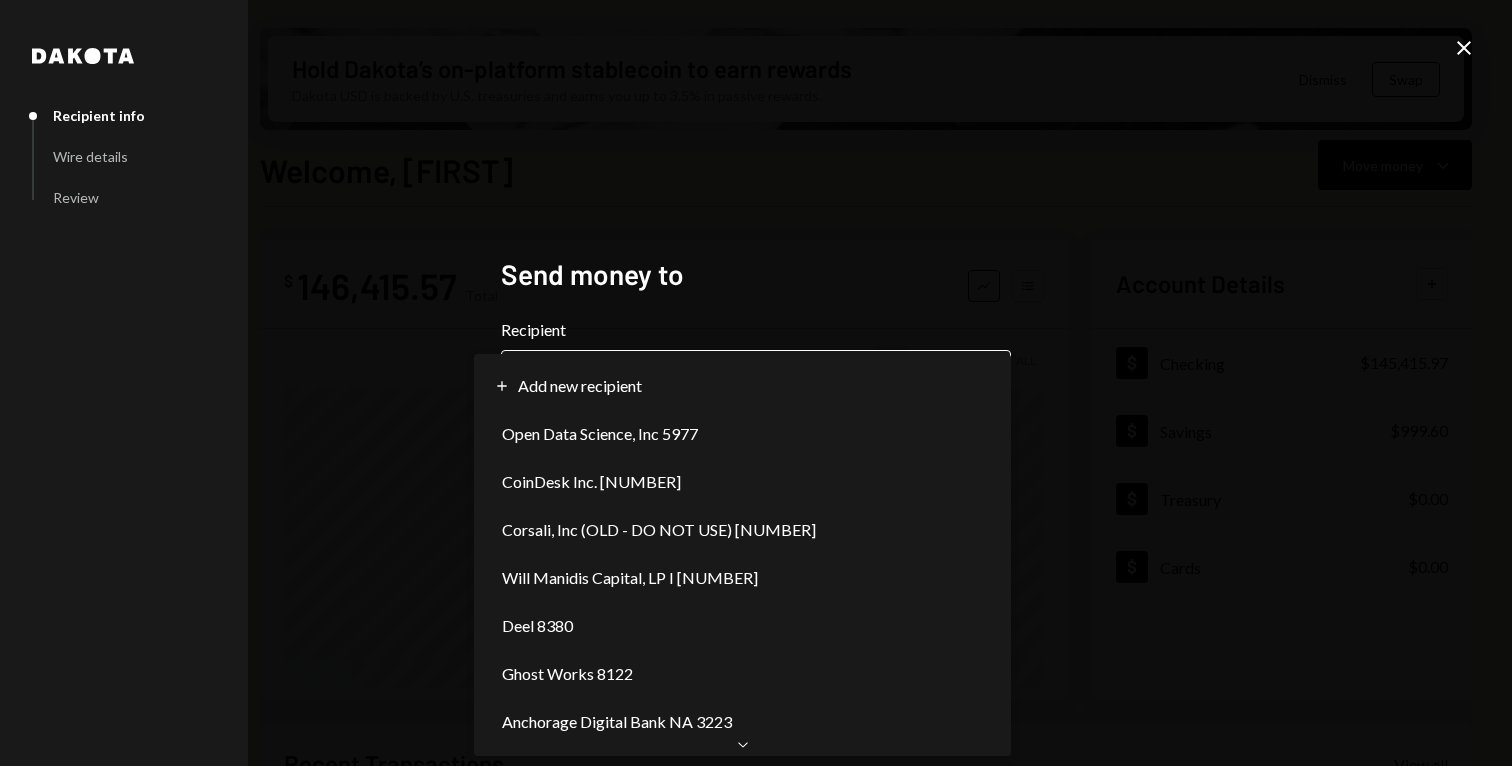 click on "V Vana Foundation Caret Down Home Home Inbox Inbox Activities Transactions Accounts Accounts Caret Down Checking $[AMOUNT] Savings $[AMOUNT] Treasury $0.00 Cards $0.00 Dollar Rewards User Recipients Team Team Hold Dakota’s on-platform stablecoin to earn rewards Dakota USD is backed by U.S. treasuries and earns you up to 3.5% in passive rewards. Dismiss Swap Welcome, Vana Move money Caret Down $ [AMOUNT] Total Graph Accounts 1W 1M 3M 1Y ALL Account Details Plus Dollar Checking $[AMOUNT] Dollar Savings $[AMOUNT] Dollar Treasury $0.00 Dollar Cards $0.00 Recent Transactions View all Type Initiated By Initiated At Account Status Bank Payment $[AMOUNT] [FIRST] [LAST] [DATE] [TIME] Checking Canceled Withdrawal 1,500.75  DKUSD [FIRST] [LAST] [DATE] [TIME] Checking Completed Withdrawal 2,001  DKUSD [FIRST] [LAST] [DATE] [TIME] Checking Completed Withdrawal 2,501.25  DKUSD [FIRST] [LAST] [DATE] [TIME] Checking Completed Withdrawal 7,493.74  DKUSD [FIRST] [LAST] [DATE] [TIME] Dakota" at bounding box center (756, 383) 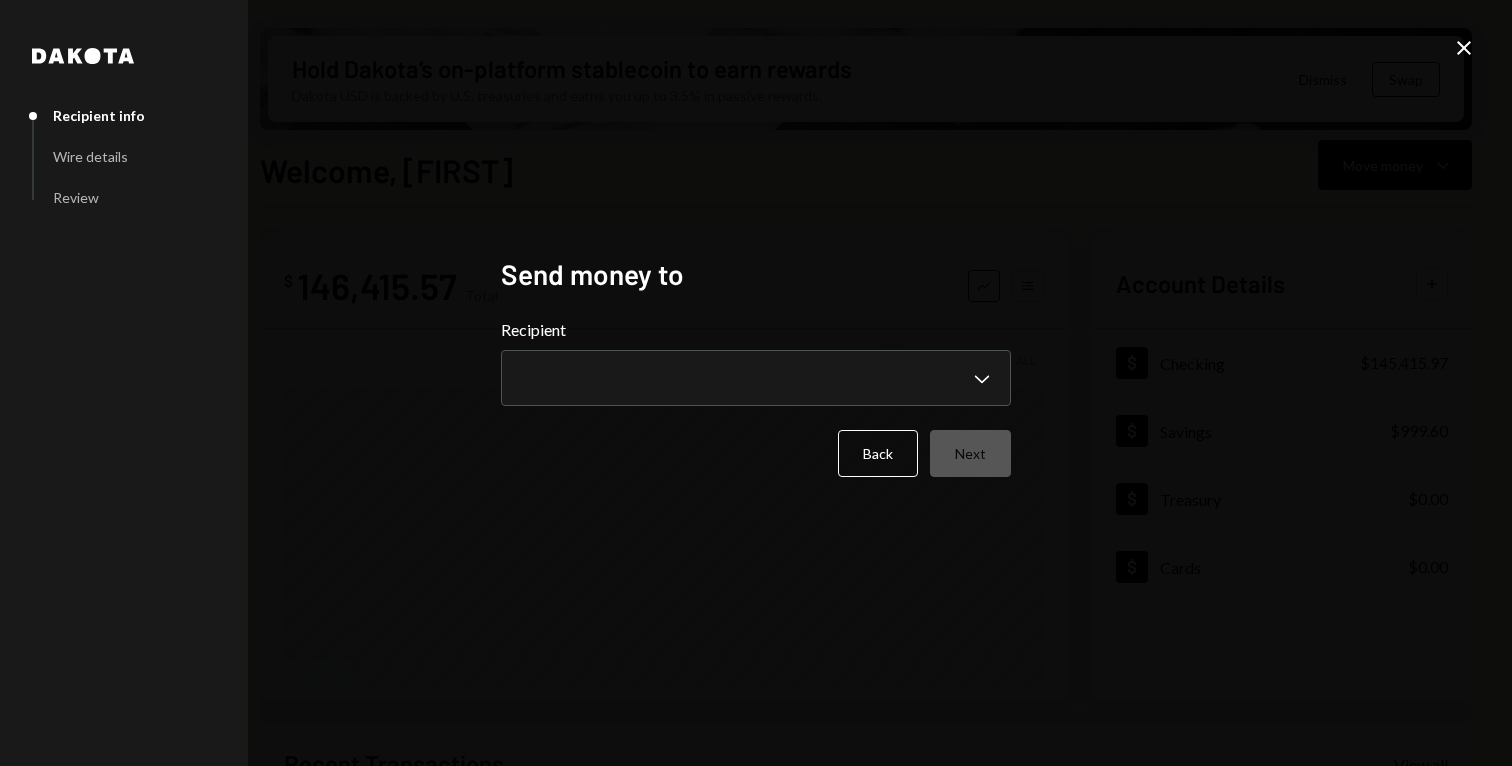 click on "V Vana Foundation Caret Down Home Home Inbox Inbox Activities Transactions Accounts Accounts Caret Down Checking $[AMOUNT] Savings $[AMOUNT] Treasury $0.00 Cards $0.00 Dollar Rewards User Recipients Team Team Hold Dakota’s on-platform stablecoin to earn rewards Dakota USD is backed by U.S. treasuries and earns you up to 3.5% in passive rewards. Dismiss Swap Welcome, Vana Move money Caret Down $ [AMOUNT] Total Graph Accounts 1W 1M 3M 1Y ALL Account Details Plus Dollar Checking $[AMOUNT] Dollar Savings $[AMOUNT] Dollar Treasury $0.00 Dollar Cards $0.00 Recent Transactions View all Type Initiated By Initiated At Account Status Bank Payment $[AMOUNT] [FIRST] [LAST] [DATE] [TIME] Checking Canceled Withdrawal 1,500.75  DKUSD [FIRST] [LAST] [DATE] [TIME] Checking Completed Withdrawal 2,001  DKUSD [FIRST] [LAST] [DATE] [TIME] Checking Completed Withdrawal 2,501.25  DKUSD [FIRST] [LAST] [DATE] [TIME] Checking Completed Withdrawal 7,493.74  DKUSD [FIRST] [LAST] [DATE] [TIME] Dakota" at bounding box center [756, 383] 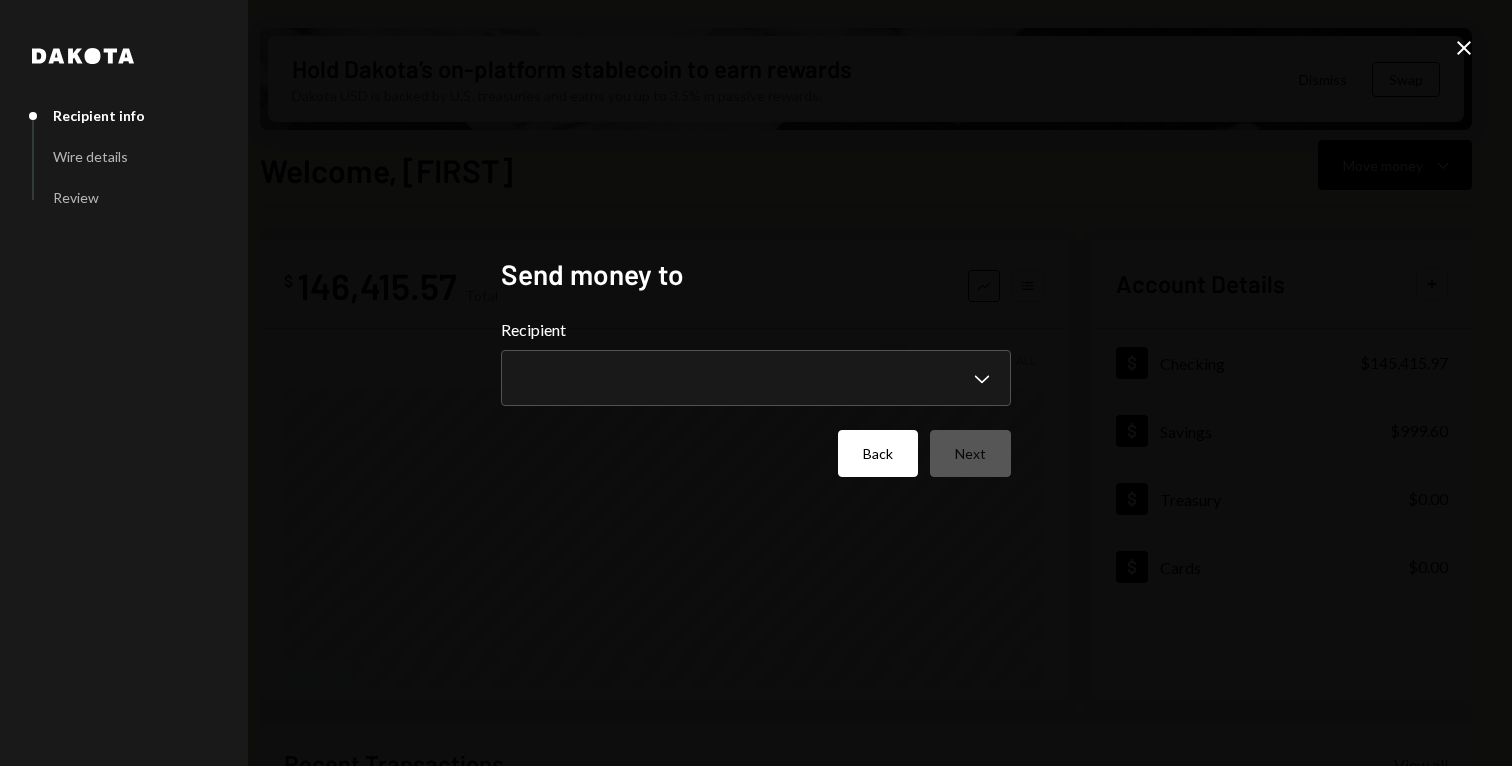 click on "Back" at bounding box center (878, 453) 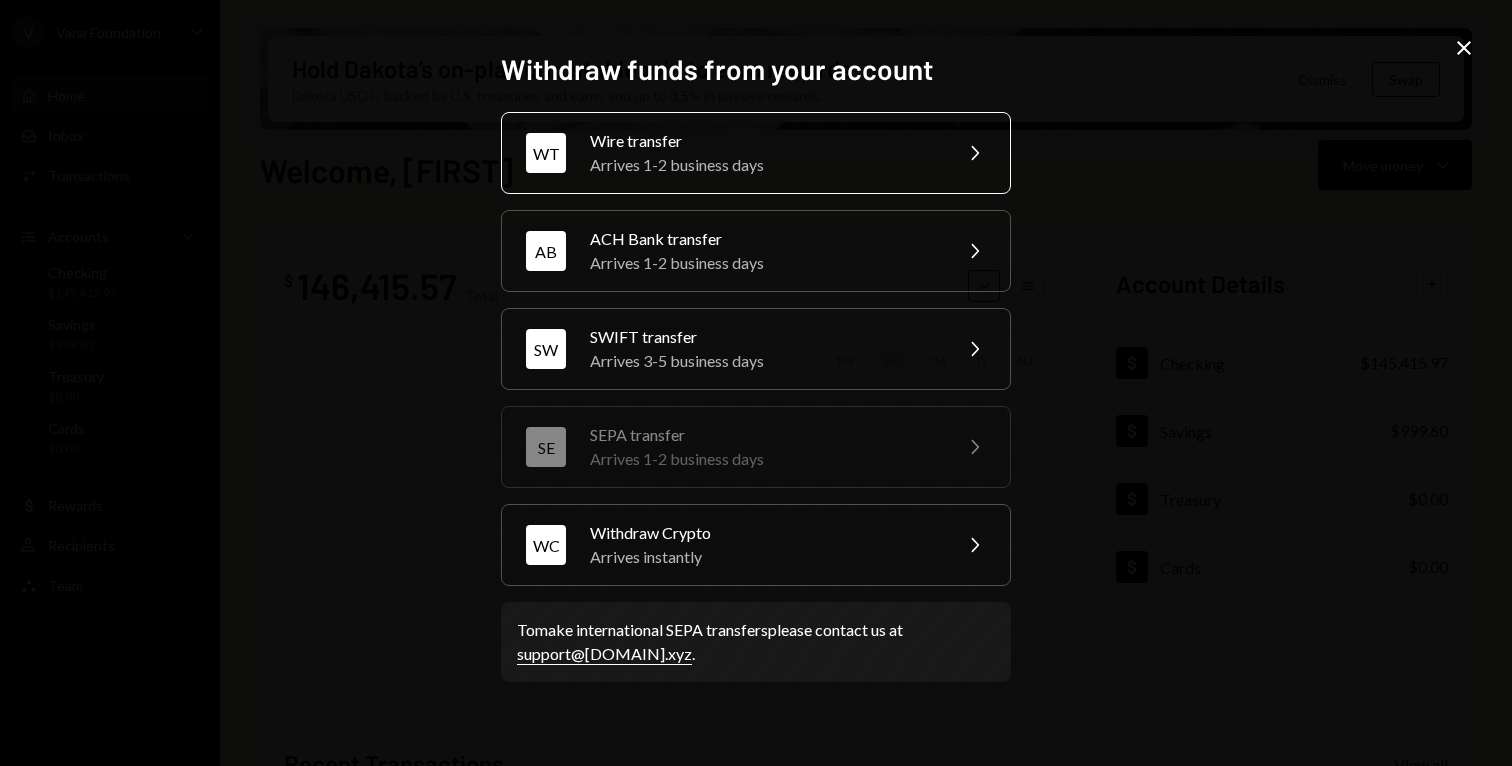 click on "Arrives 1-2 business days" at bounding box center [764, 165] 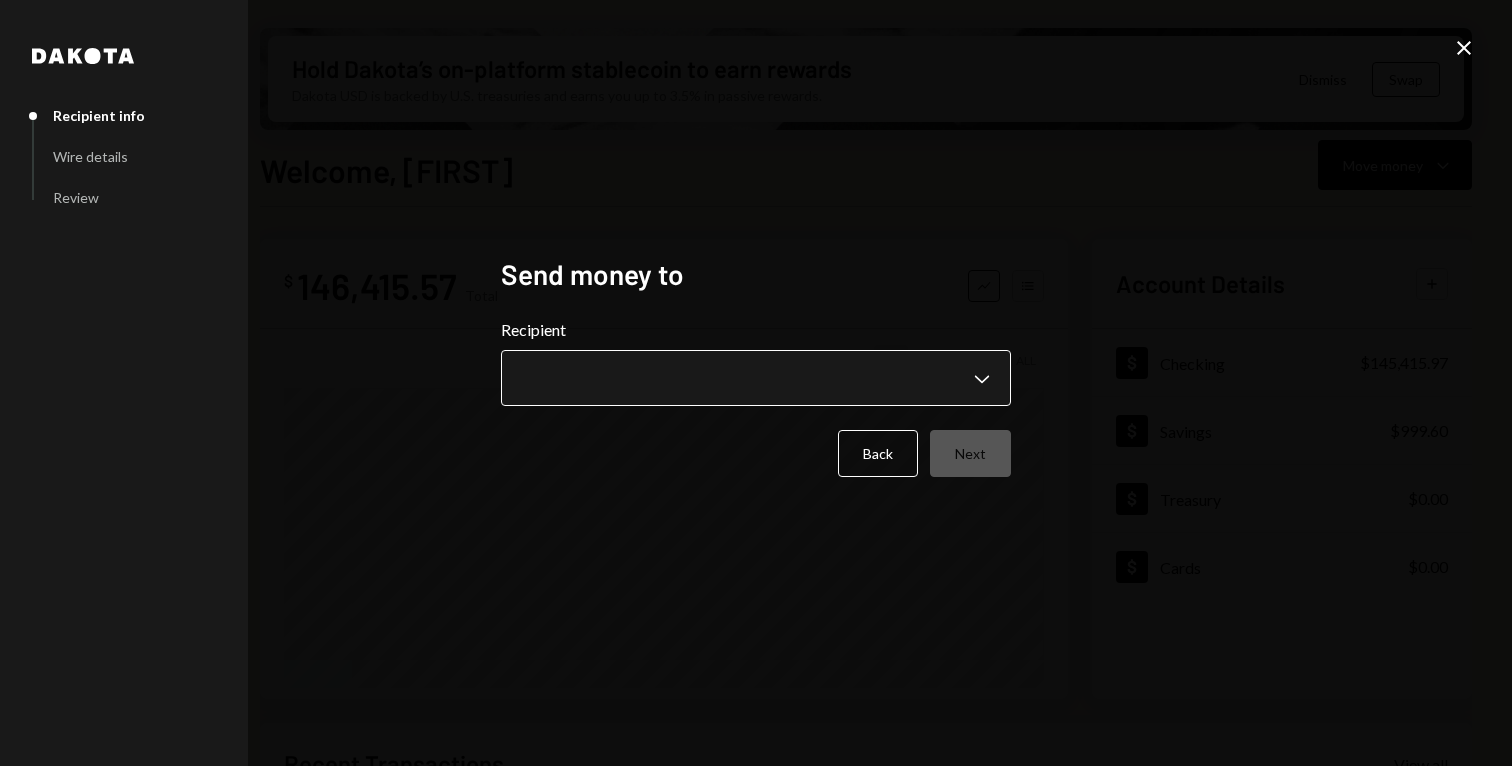 click on "V Vana Foundation Caret Down Home Home Inbox Inbox Activities Transactions Accounts Accounts Caret Down Checking $[AMOUNT] Savings $[AMOUNT] Treasury $0.00 Cards $0.00 Dollar Rewards User Recipients Team Team Hold Dakota’s on-platform stablecoin to earn rewards Dakota USD is backed by U.S. treasuries and earns you up to 3.5% in passive rewards. Dismiss Swap Welcome, Vana Move money Caret Down $ [AMOUNT] Total Graph Accounts 1W 1M 3M 1Y ALL Account Details Plus Dollar Checking $[AMOUNT] Dollar Savings $[AMOUNT] Dollar Treasury $0.00 Dollar Cards $0.00 Recent Transactions View all Type Initiated By Initiated At Account Status Bank Payment $[AMOUNT] [FIRST] [LAST] [DATE] [TIME] Checking Canceled Withdrawal 1,500.75  DKUSD [FIRST] [LAST] [DATE] [TIME] Checking Completed Withdrawal 2,001  DKUSD [FIRST] [LAST] [DATE] [TIME] Checking Completed Withdrawal 2,501.25  DKUSD [FIRST] [LAST] [DATE] [TIME] Checking Completed Withdrawal 7,493.74  DKUSD [FIRST] [LAST] [DATE] [TIME] Dakota" at bounding box center (756, 383) 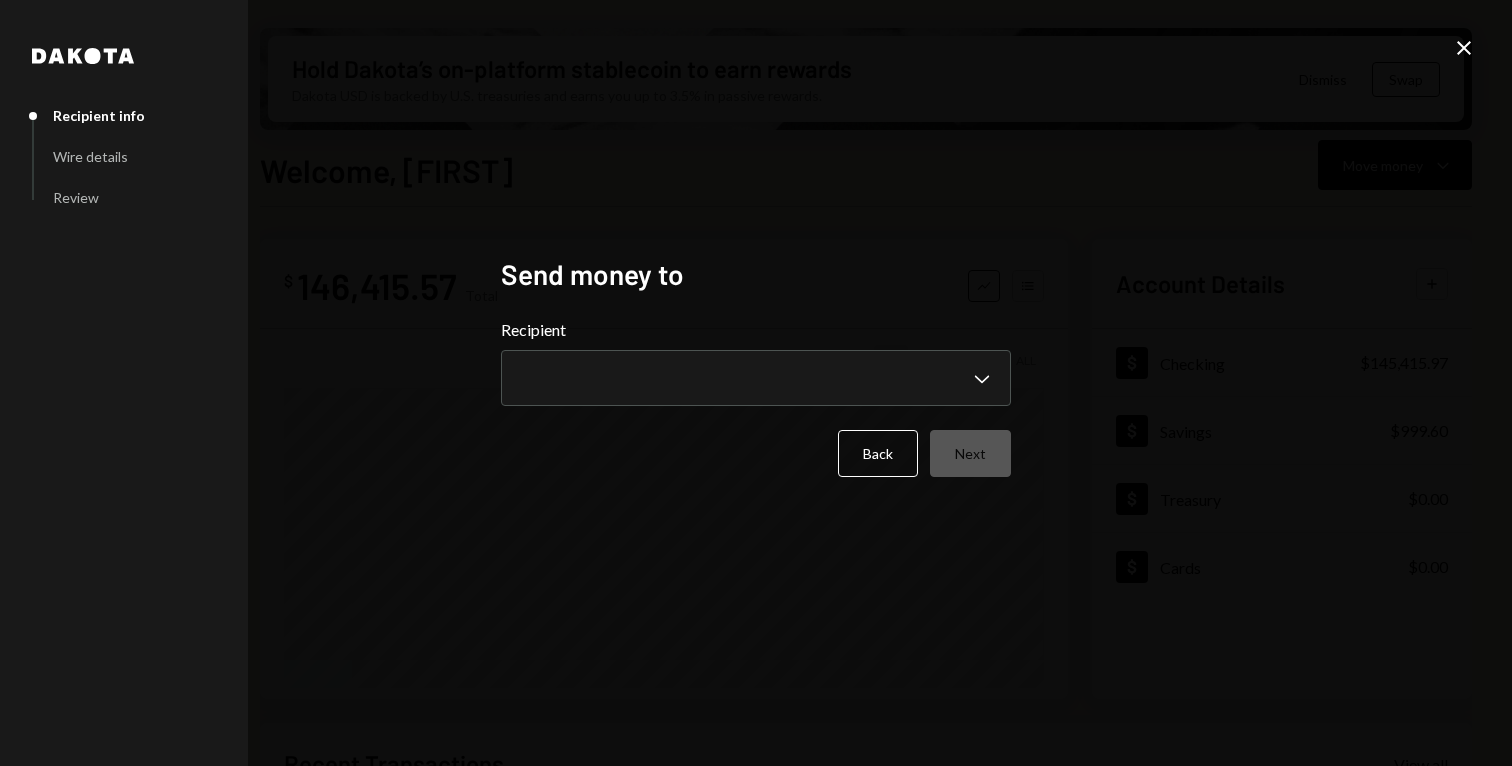 click on "V Vana Foundation Caret Down Home Home Inbox Inbox Activities Transactions Accounts Accounts Caret Down Checking $[AMOUNT] Savings $[AMOUNT] Treasury $0.00 Cards $0.00 Dollar Rewards User Recipients Team Team Hold Dakota’s on-platform stablecoin to earn rewards Dakota USD is backed by U.S. treasuries and earns you up to 3.5% in passive rewards. Dismiss Swap Welcome, Vana Move money Caret Down $ [AMOUNT] Total Graph Accounts 1W 1M 3M 1Y ALL Account Details Plus Dollar Checking $[AMOUNT] Dollar Savings $[AMOUNT] Dollar Treasury $0.00 Dollar Cards $0.00 Recent Transactions View all Type Initiated By Initiated At Account Status Bank Payment $[AMOUNT] [FIRST] [LAST] [DATE] [TIME] Checking Canceled Withdrawal 1,500.75  DKUSD [FIRST] [LAST] [DATE] [TIME] Checking Completed Withdrawal 2,001  DKUSD [FIRST] [LAST] [DATE] [TIME] Checking Completed Withdrawal 2,501.25  DKUSD [FIRST] [LAST] [DATE] [TIME] Checking Completed Withdrawal 7,493.74  DKUSD [FIRST] [LAST] [DATE] [TIME] Dakota" at bounding box center (756, 383) 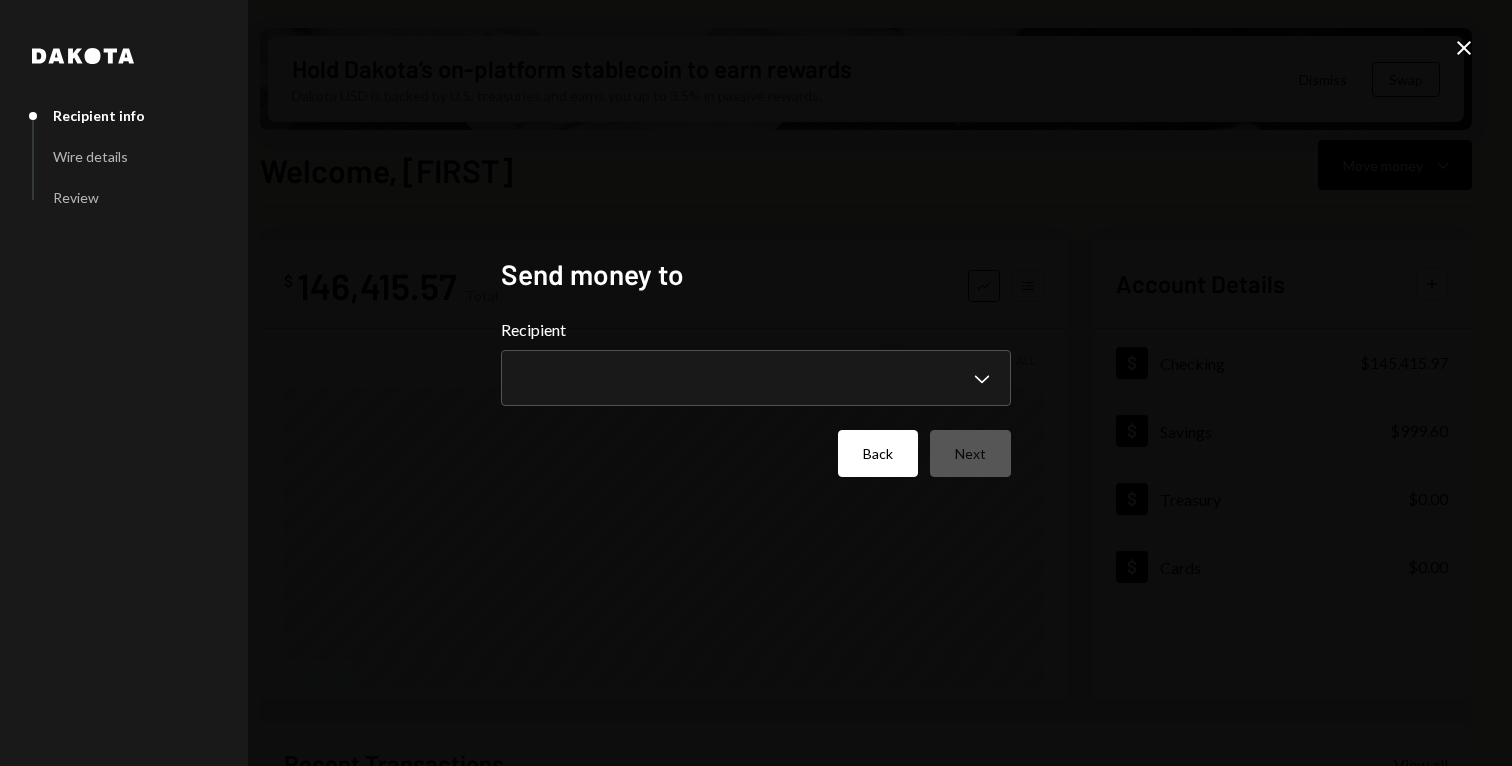 click on "Back" at bounding box center [878, 453] 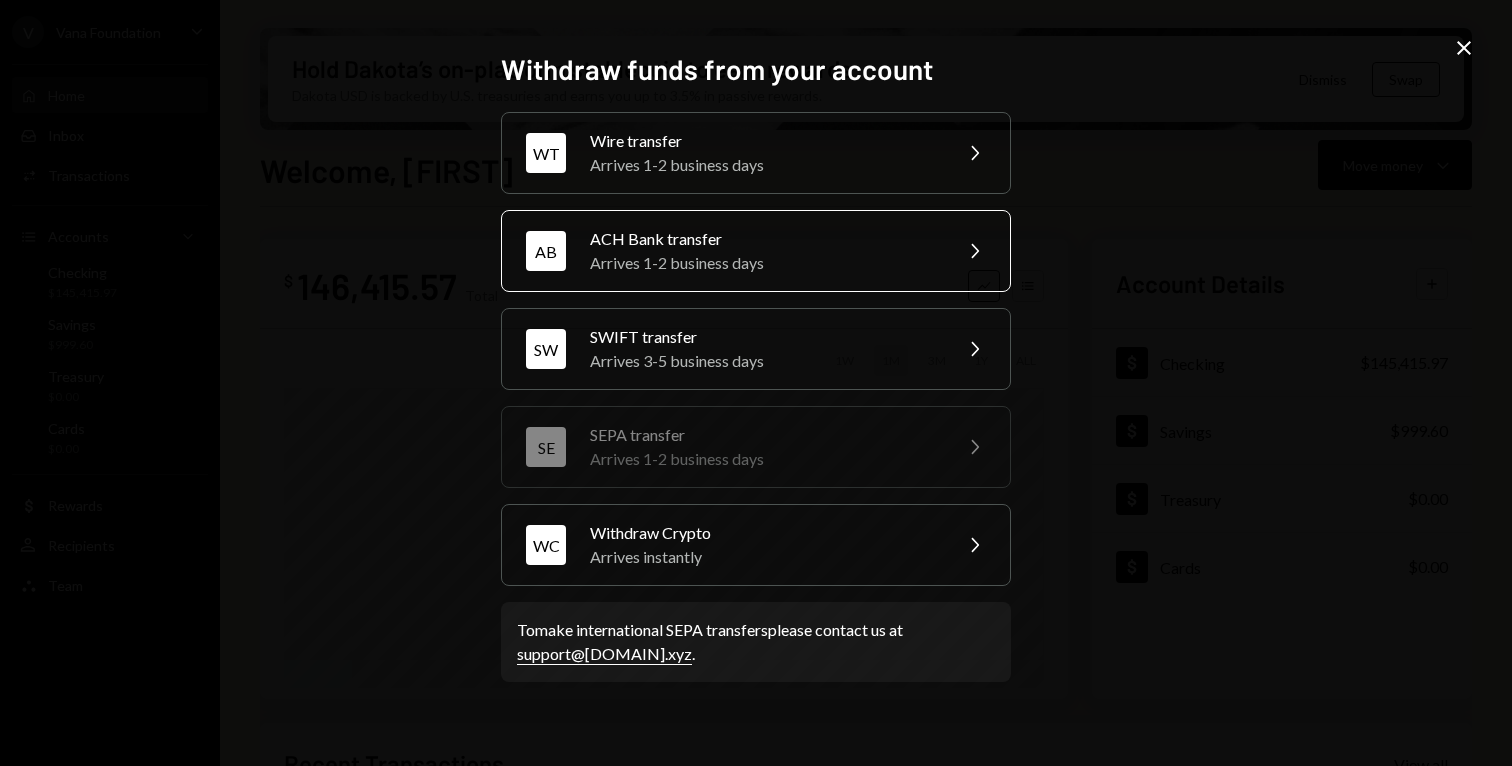 click on "ACH Bank transfer" at bounding box center [764, 239] 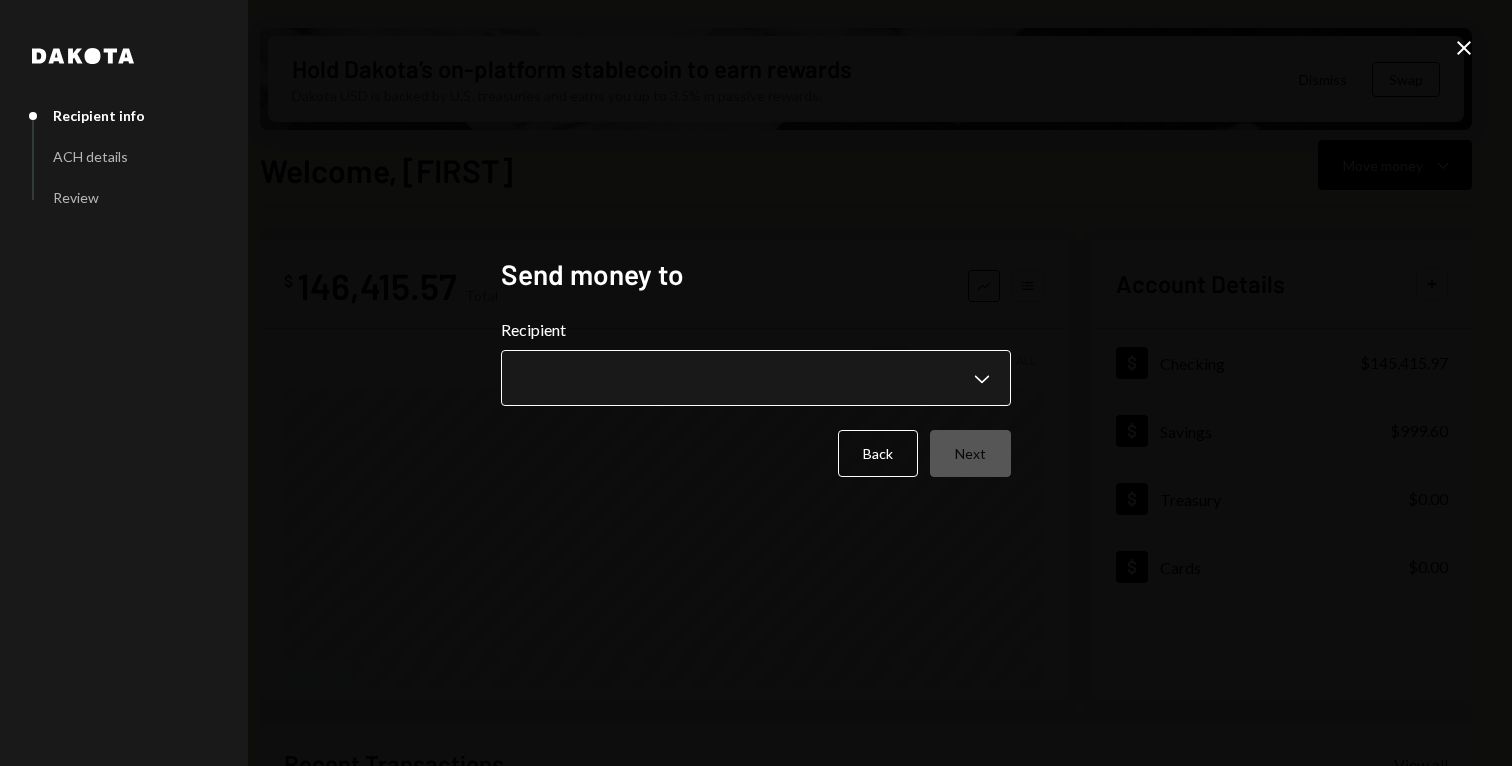 click on "V Vana Foundation Caret Down Home Home Inbox Inbox Activities Transactions Accounts Accounts Caret Down Checking $[AMOUNT] Savings $[AMOUNT] Treasury $0.00 Cards $0.00 Dollar Rewards User Recipients Team Team Hold Dakota’s on-platform stablecoin to earn rewards Dakota USD is backed by U.S. treasuries and earns you up to 3.5% in passive rewards. Dismiss Swap Welcome, Vana Move money Caret Down $ [AMOUNT] Total Graph Accounts 1W 1M 3M 1Y ALL Account Details Plus Dollar Checking $[AMOUNT] Dollar Savings $[AMOUNT] Dollar Treasury $0.00 Dollar Cards $0.00 Recent Transactions View all Type Initiated By Initiated At Account Status Bank Payment $[AMOUNT] [FIRST] [LAST] [DATE] [TIME] Checking Canceled Withdrawal 1,500.75  DKUSD [FIRST] [LAST] [DATE] [TIME] Checking Completed Withdrawal 2,001  DKUSD [FIRST] [LAST] [DATE] [TIME] Checking Completed Withdrawal 2,501.25  DKUSD [FIRST] [LAST] [DATE] [TIME] Checking Completed Withdrawal 7,493.74  DKUSD [FIRST] [LAST] [DATE] [TIME] Dakota" at bounding box center [756, 383] 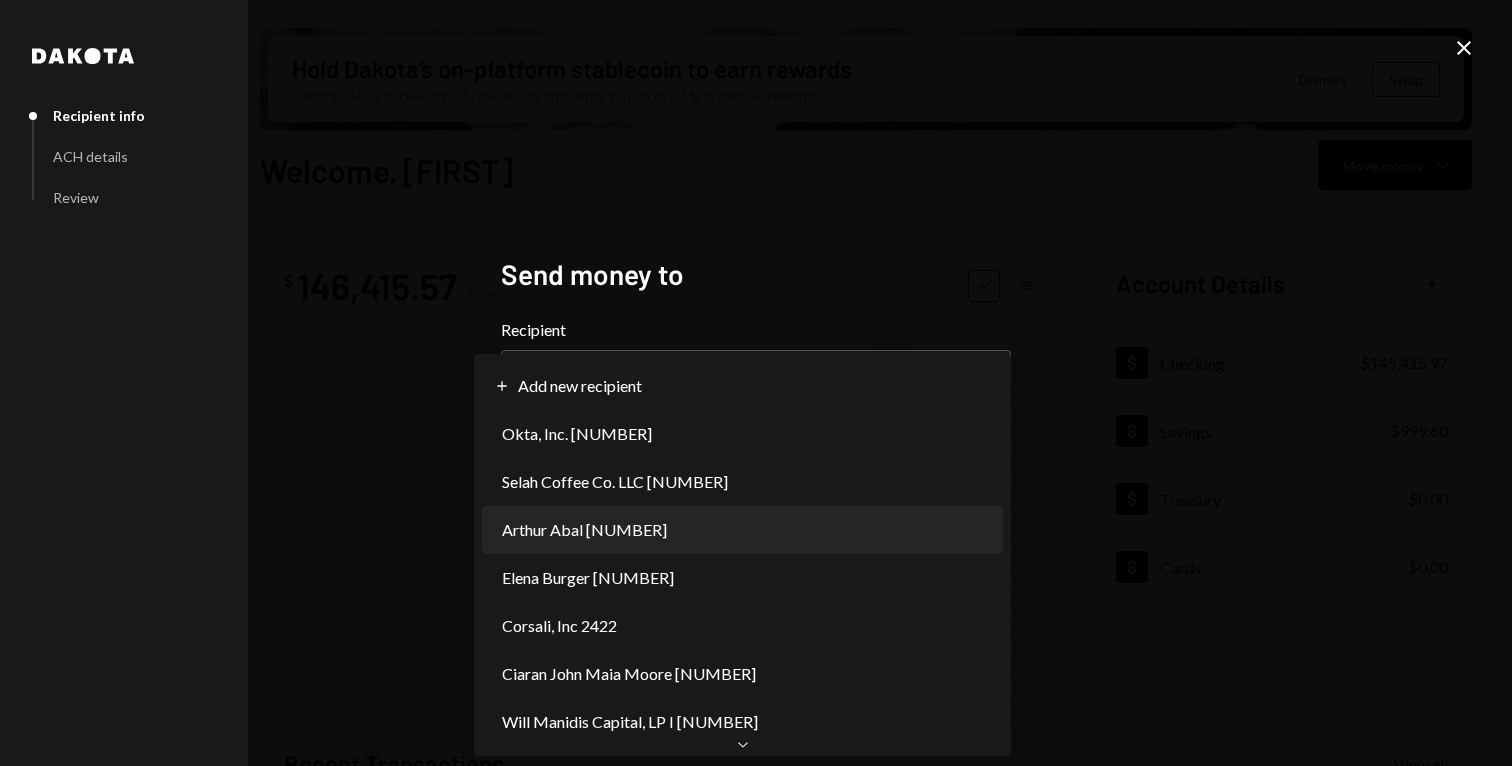 select on "**********" 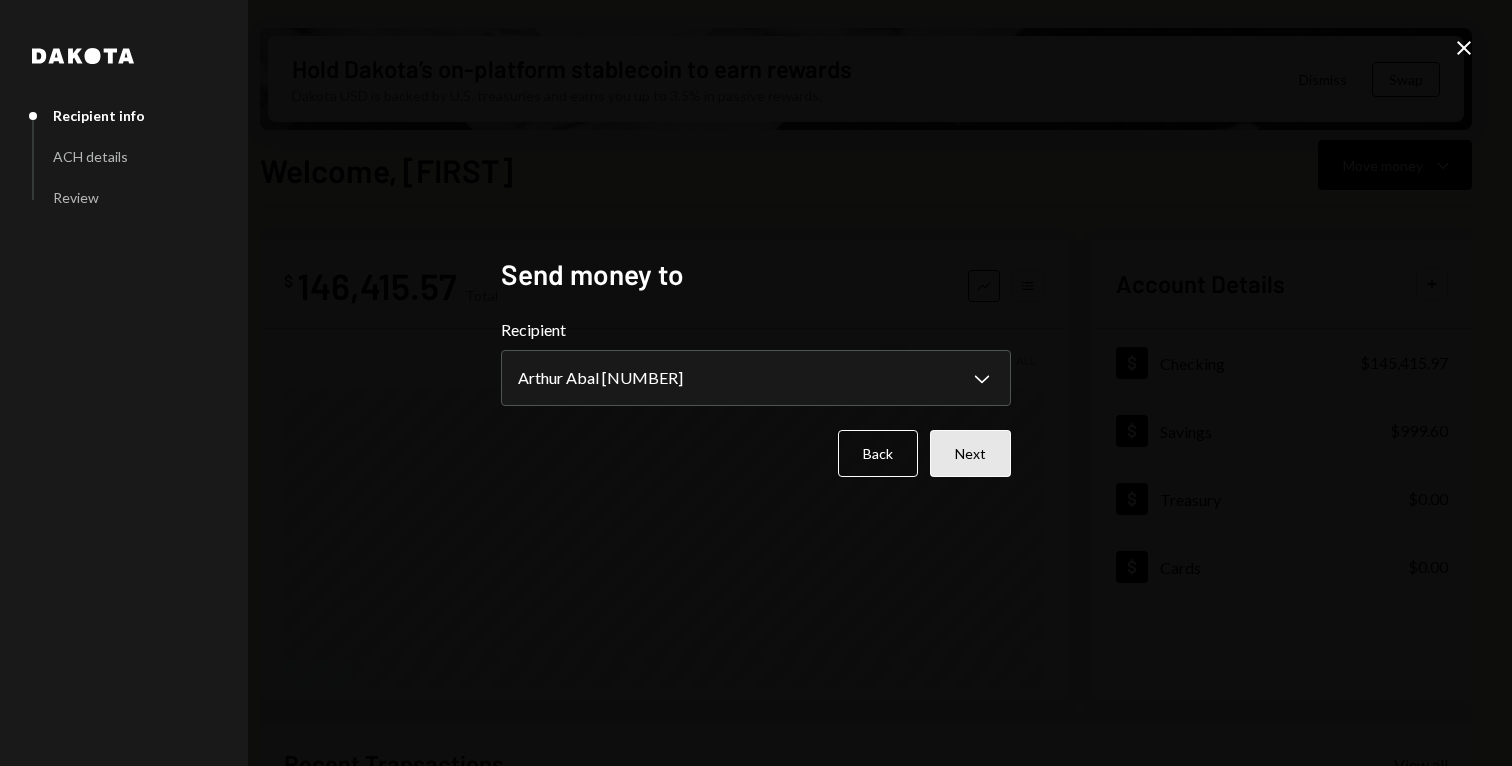 click on "Next" at bounding box center [970, 453] 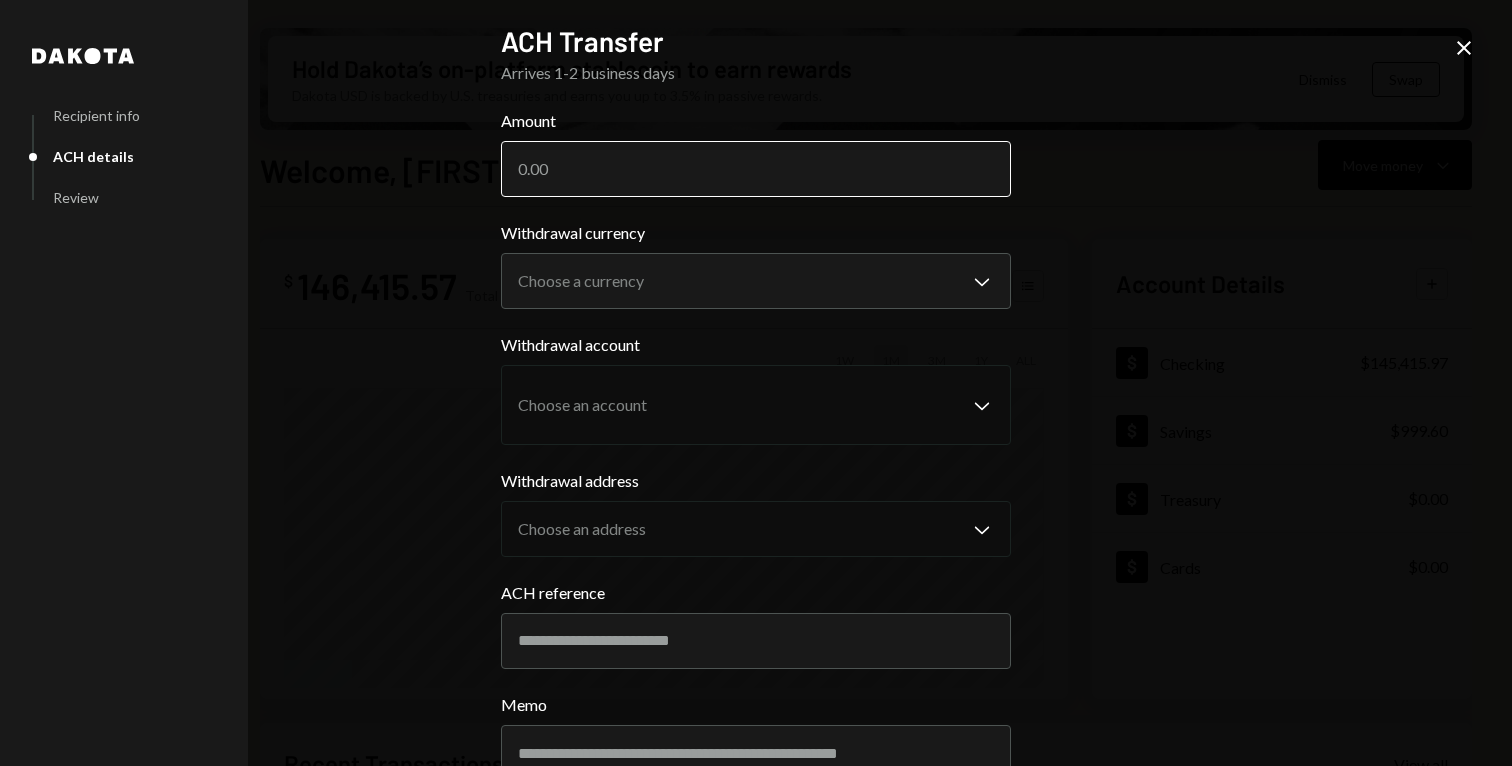 click on "Amount" at bounding box center (756, 169) 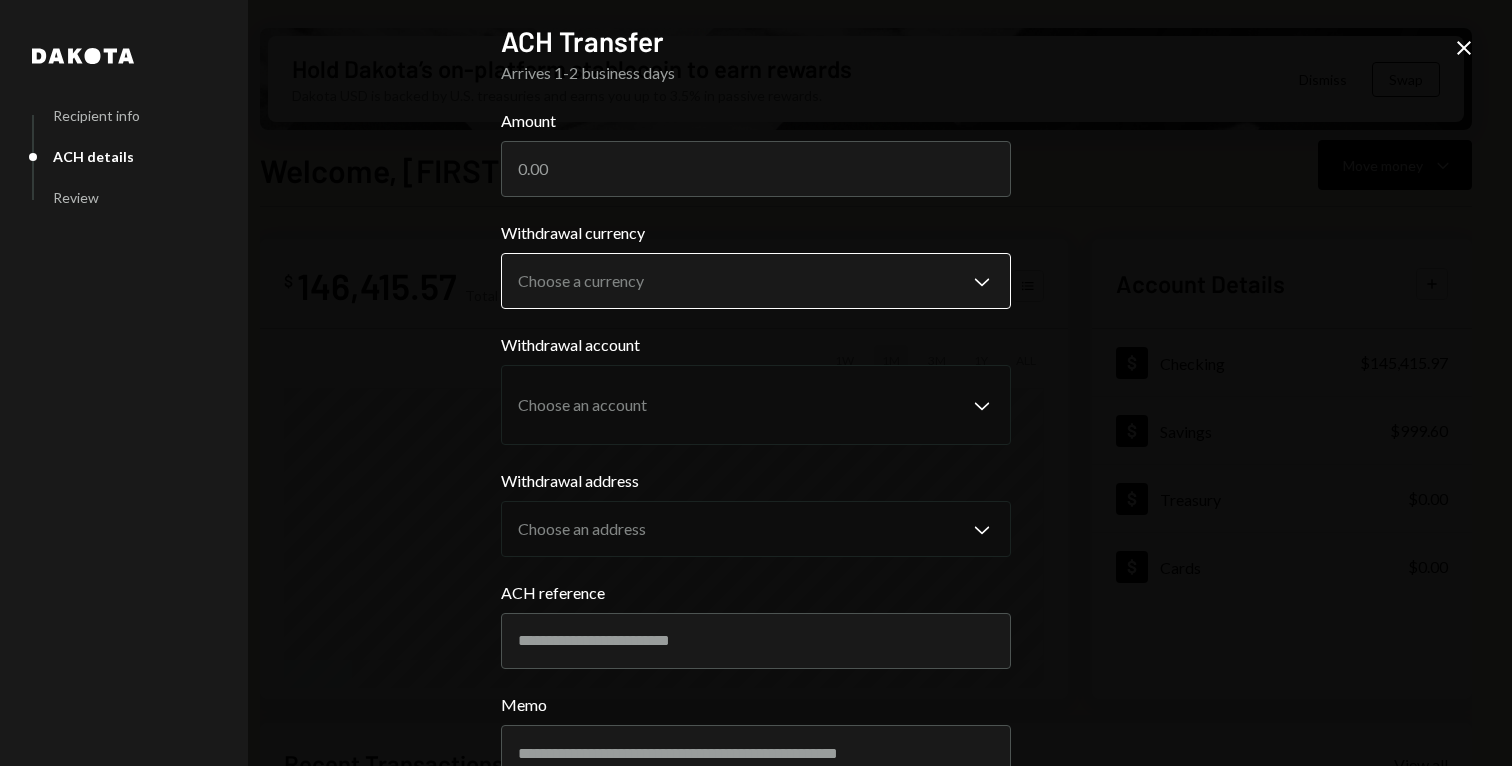 click on "V Vana Foundation Caret Down Home Home Inbox Inbox Activities Transactions Accounts Accounts Caret Down Checking $[AMOUNT] Savings $[AMOUNT] Treasury $0.00 Cards $0.00 Dollar Rewards User Recipients Team Team Hold Dakota’s on-platform stablecoin to earn rewards Dakota USD is backed by U.S. treasuries and earns you up to 3.5% in passive rewards. Dismiss Swap Welcome, Vana Move money Caret Down $ [AMOUNT] Total Graph Accounts 1W 1M 3M 1Y ALL Account Details Plus Dollar Checking $[AMOUNT] Dollar Savings $[AMOUNT] Dollar Treasury $0.00 Dollar Cards $0.00 Recent Transactions View all Type Initiated By Initiated At Account Status Bank Payment $[AMOUNT] [FIRST] [LAST] [DATE] [TIME] Checking Canceled Withdrawal 1,500.75  DKUSD [FIRST] [LAST] [DATE] [TIME] Checking Completed Withdrawal 2,001  DKUSD [FIRST] [LAST] [DATE] [TIME] Checking Completed Withdrawal 2,501.25  DKUSD [FIRST] [LAST] [DATE] [TIME] Checking Completed Withdrawal 7,493.74  DKUSD [FIRST] [LAST] [DATE] [TIME] Dakota" at bounding box center [756, 383] 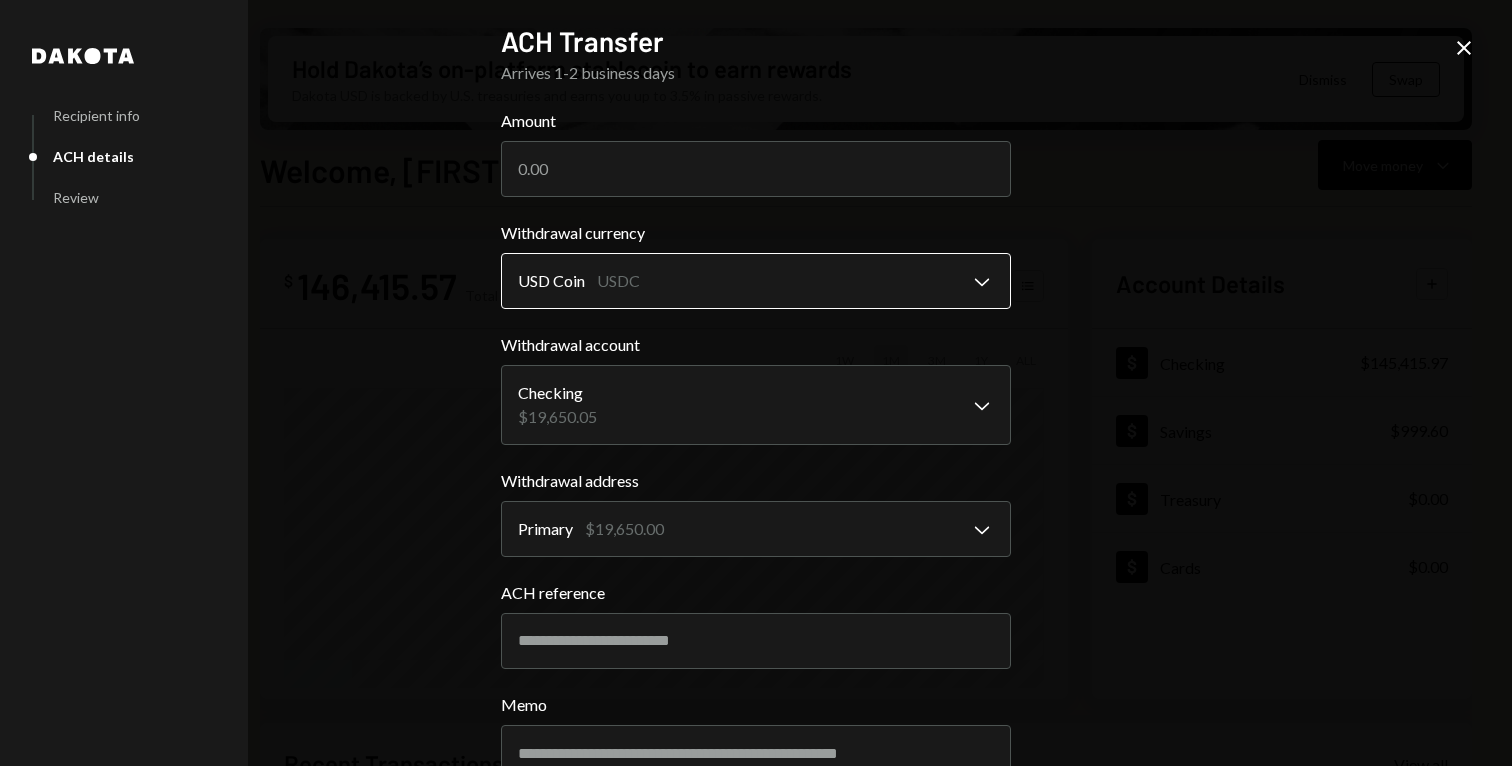 click on "V Vana Foundation Caret Down Home Home Inbox Inbox Activities Transactions Accounts Accounts Caret Down Checking $[AMOUNT] Savings $[AMOUNT] Treasury $0.00 Cards $0.00 Dollar Rewards User Recipients Team Team Hold Dakota’s on-platform stablecoin to earn rewards Dakota USD is backed by U.S. treasuries and earns you up to 3.5% in passive rewards. Dismiss Swap Welcome, Vana Move money Caret Down $ [AMOUNT] Total Graph Accounts 1W 1M 3M 1Y ALL Account Details Plus Dollar Checking $[AMOUNT] Dollar Savings $[AMOUNT] Dollar Treasury $0.00 Dollar Cards $0.00 Recent Transactions View all Type Initiated By Initiated At Account Status Bank Payment $[AMOUNT] [FIRST] [LAST] [DATE] [TIME] Checking Canceled Withdrawal 1,500.75  DKUSD [FIRST] [LAST] [DATE] [TIME] Checking Completed Withdrawal 2,001  DKUSD [FIRST] [LAST] [DATE] [TIME] Checking Completed Withdrawal 2,501.25  DKUSD [FIRST] [LAST] [DATE] [TIME] Checking Completed Withdrawal 7,493.74  DKUSD [FIRST] [LAST] [DATE] [TIME] Dakota" at bounding box center [756, 383] 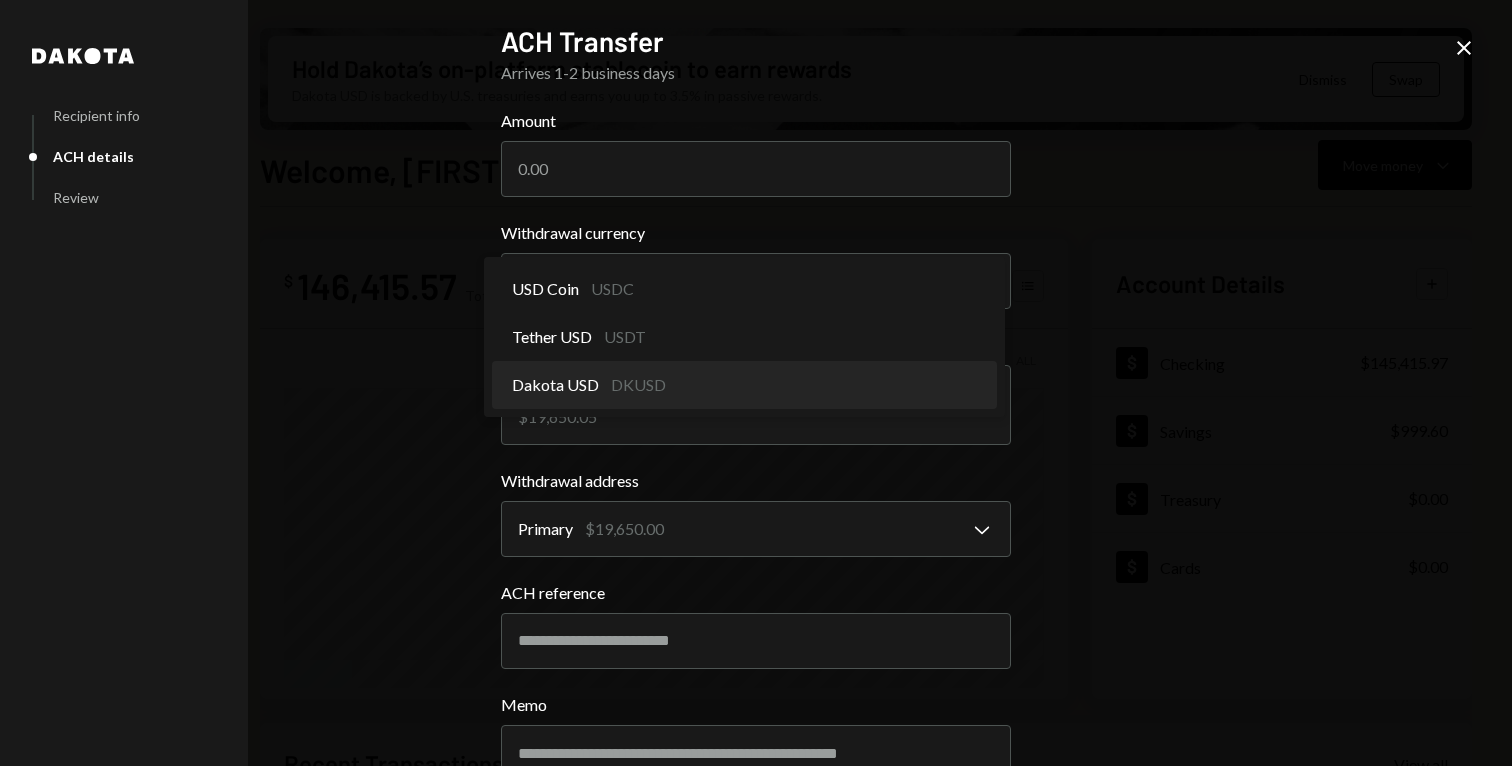 select on "*****" 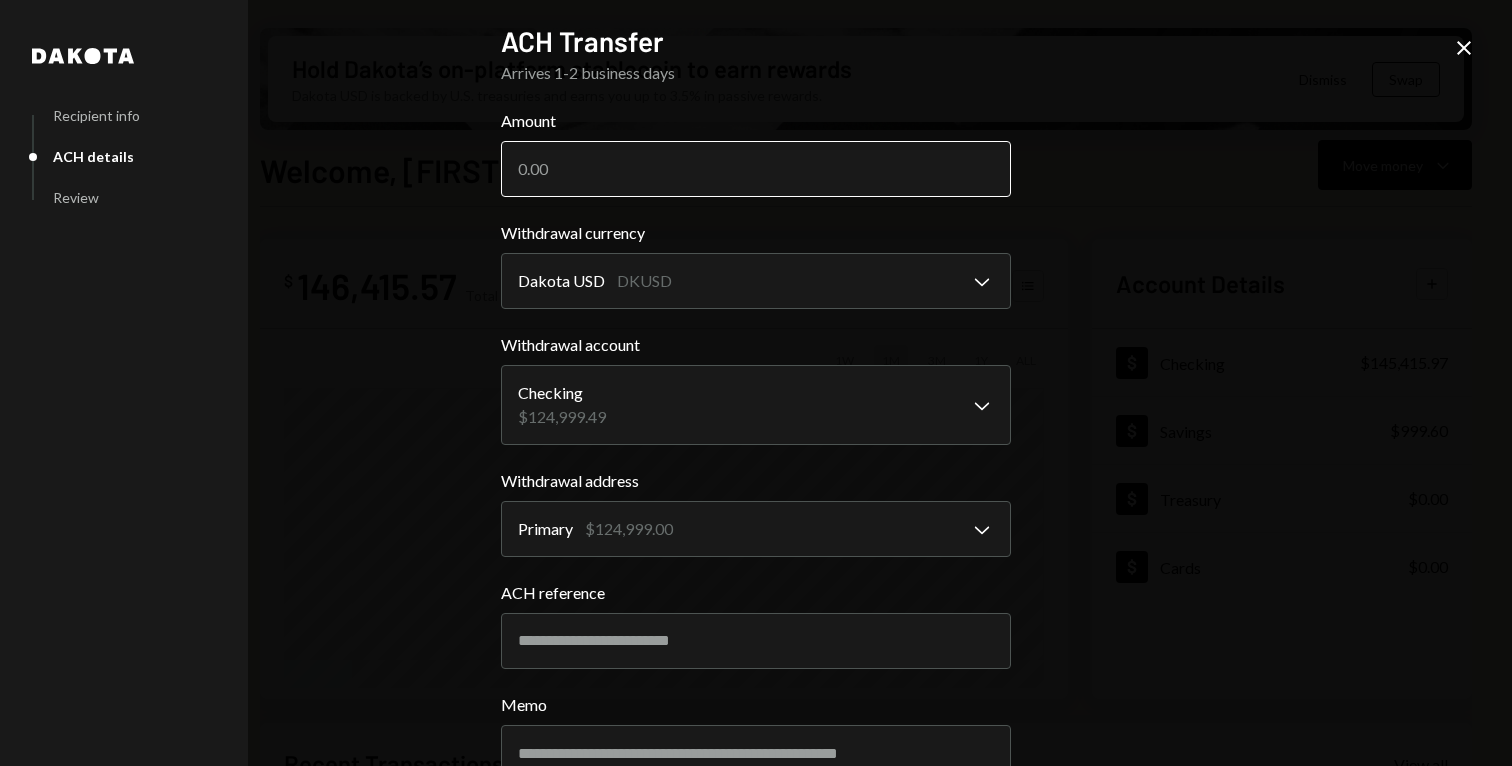 click on "Amount" at bounding box center [756, 169] 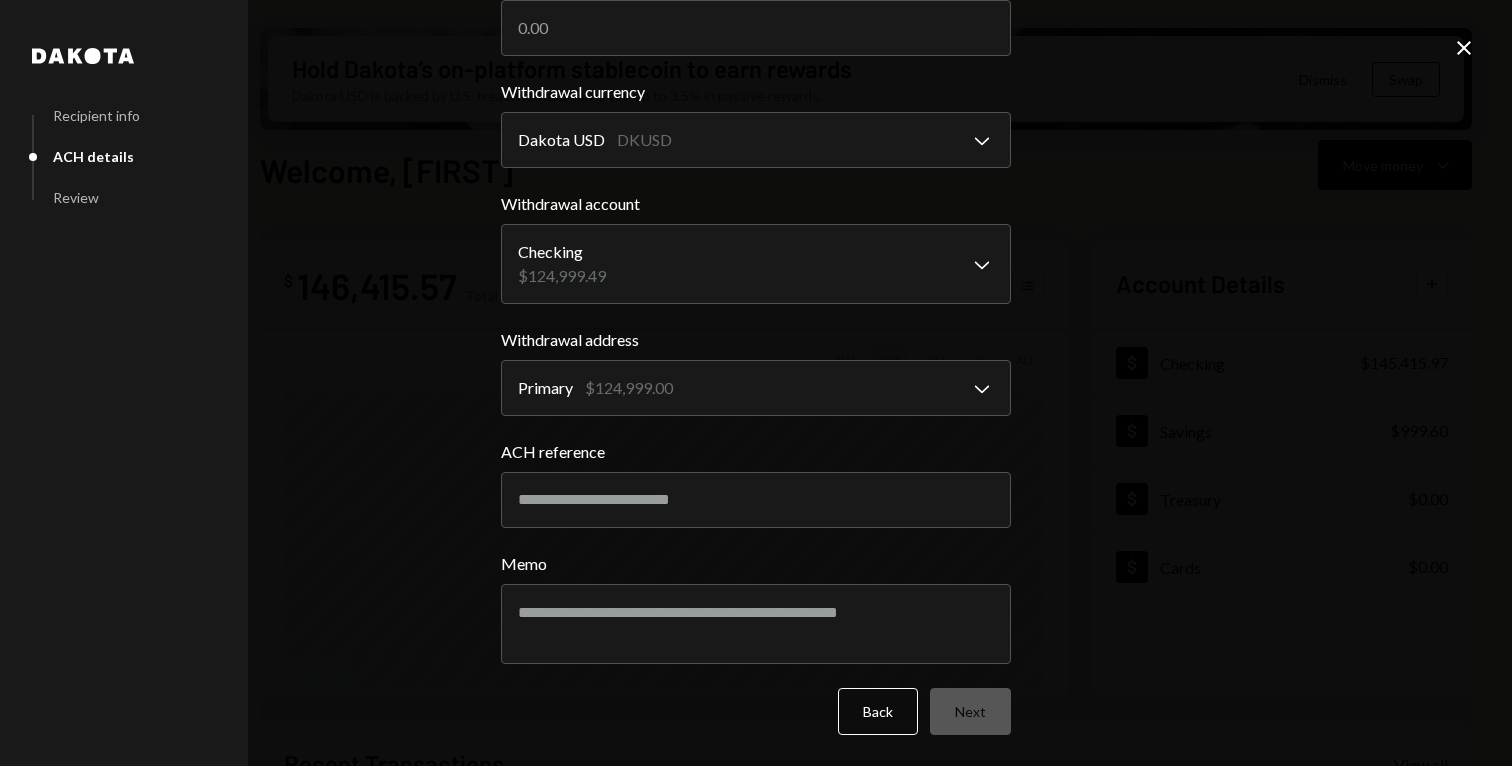 scroll, scrollTop: 0, scrollLeft: 0, axis: both 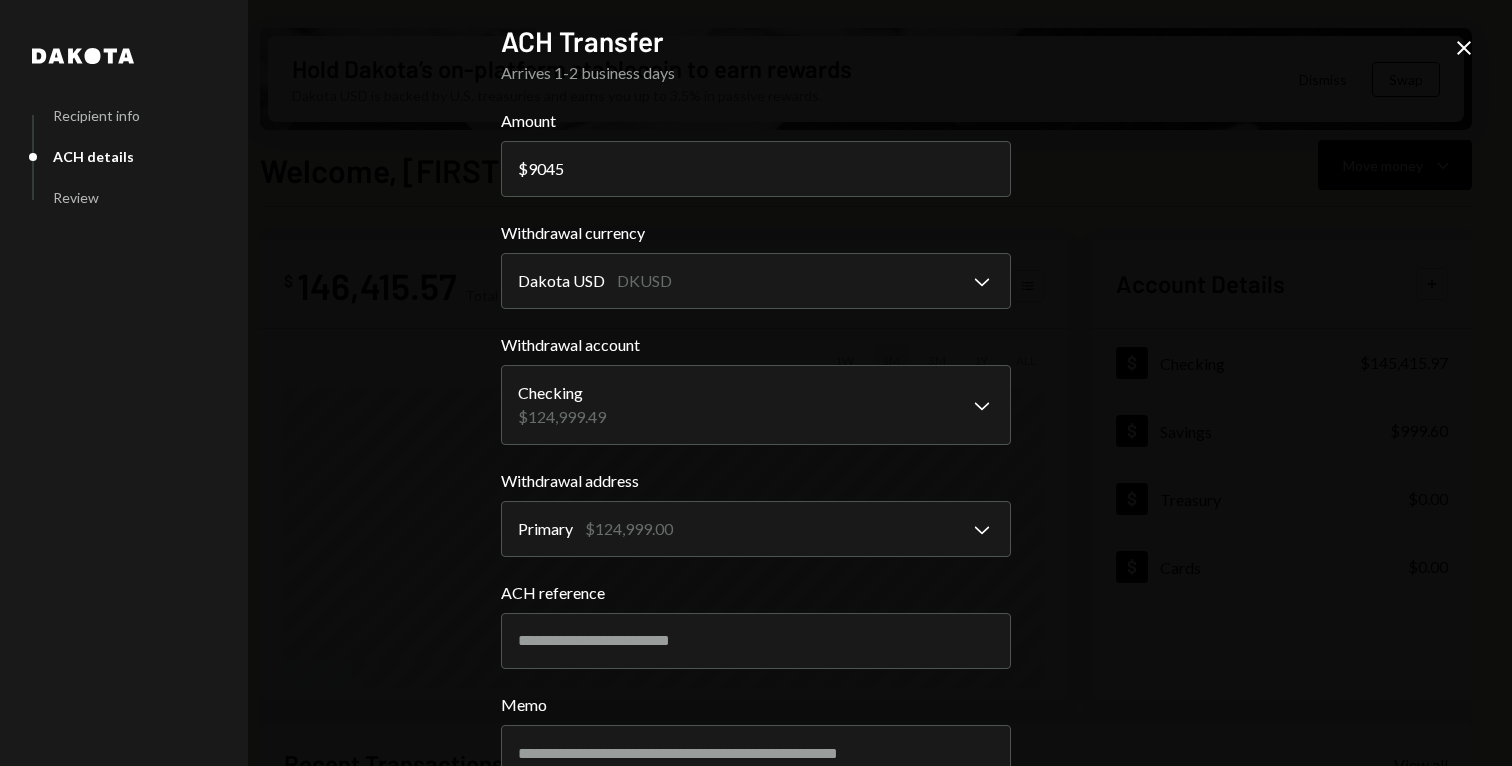 type on "9045" 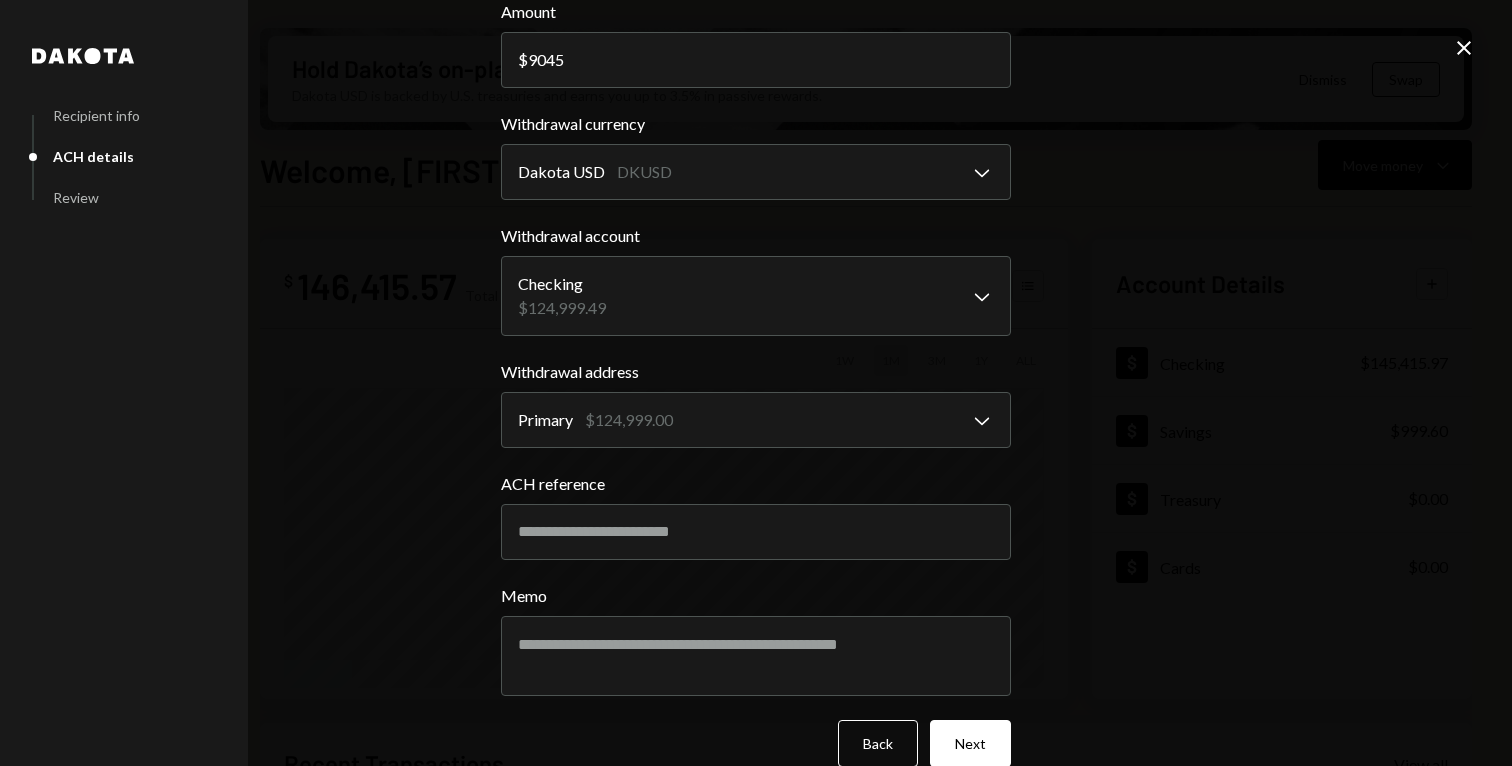 scroll, scrollTop: 141, scrollLeft: 0, axis: vertical 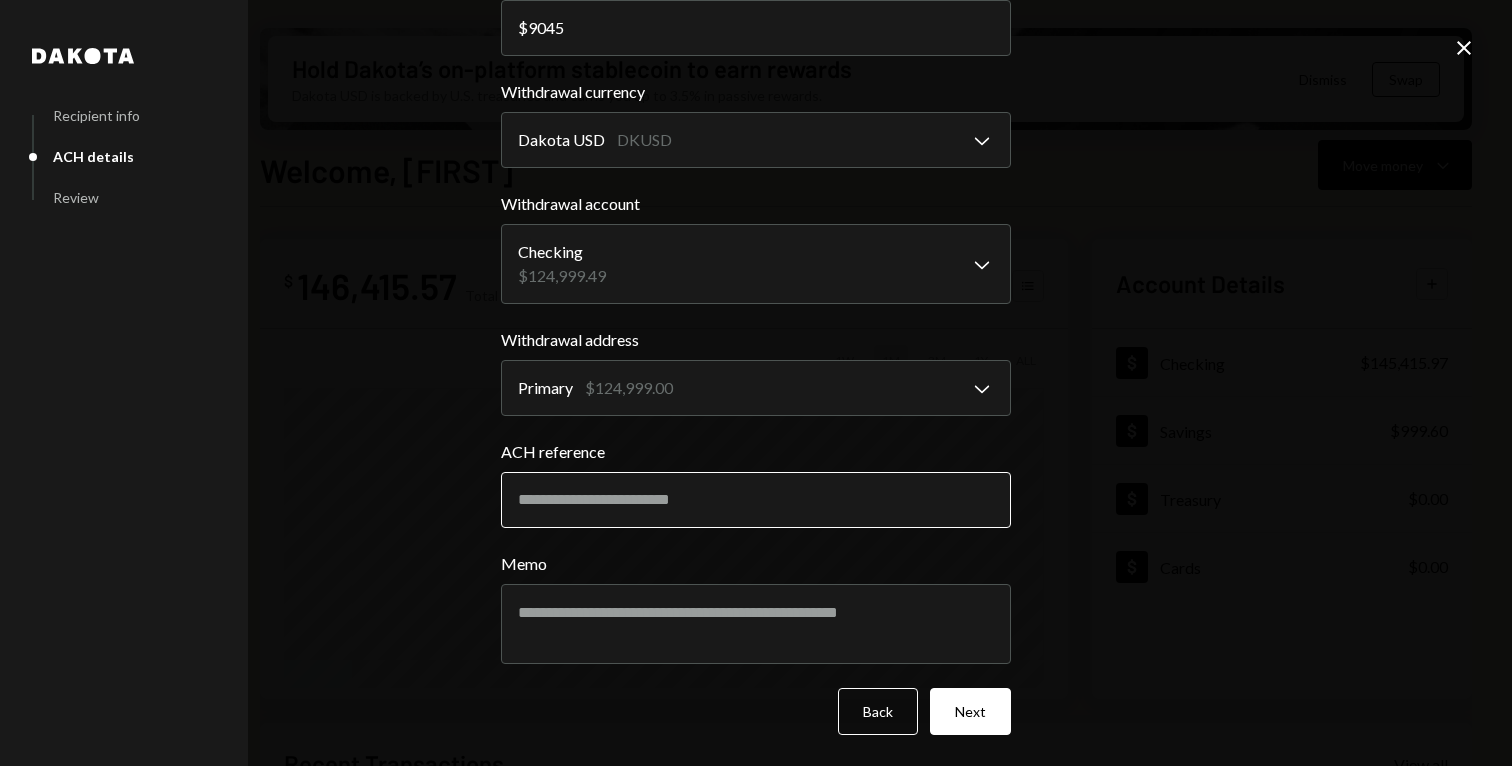 click on "ACH reference" at bounding box center [756, 500] 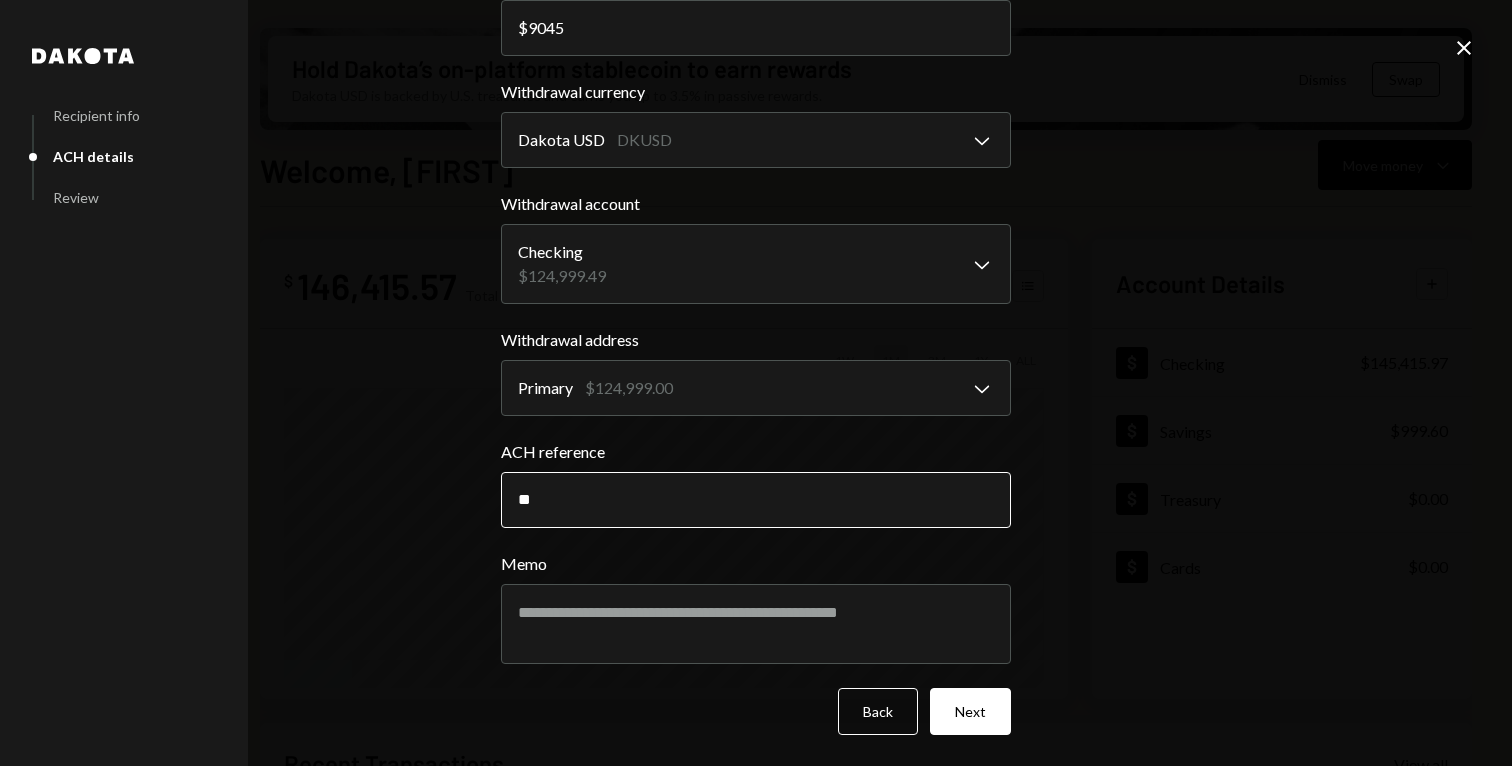 type on "*" 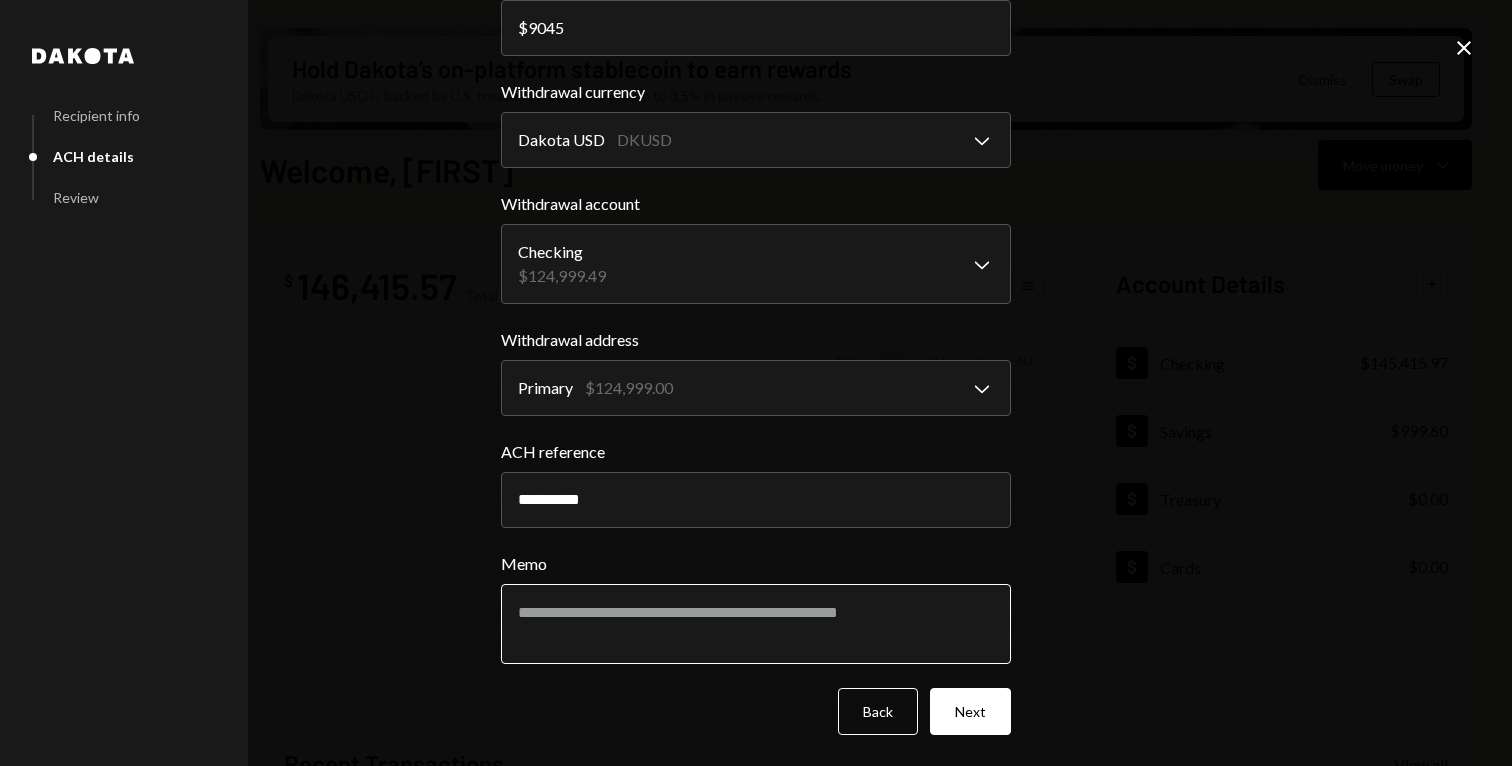type on "**********" 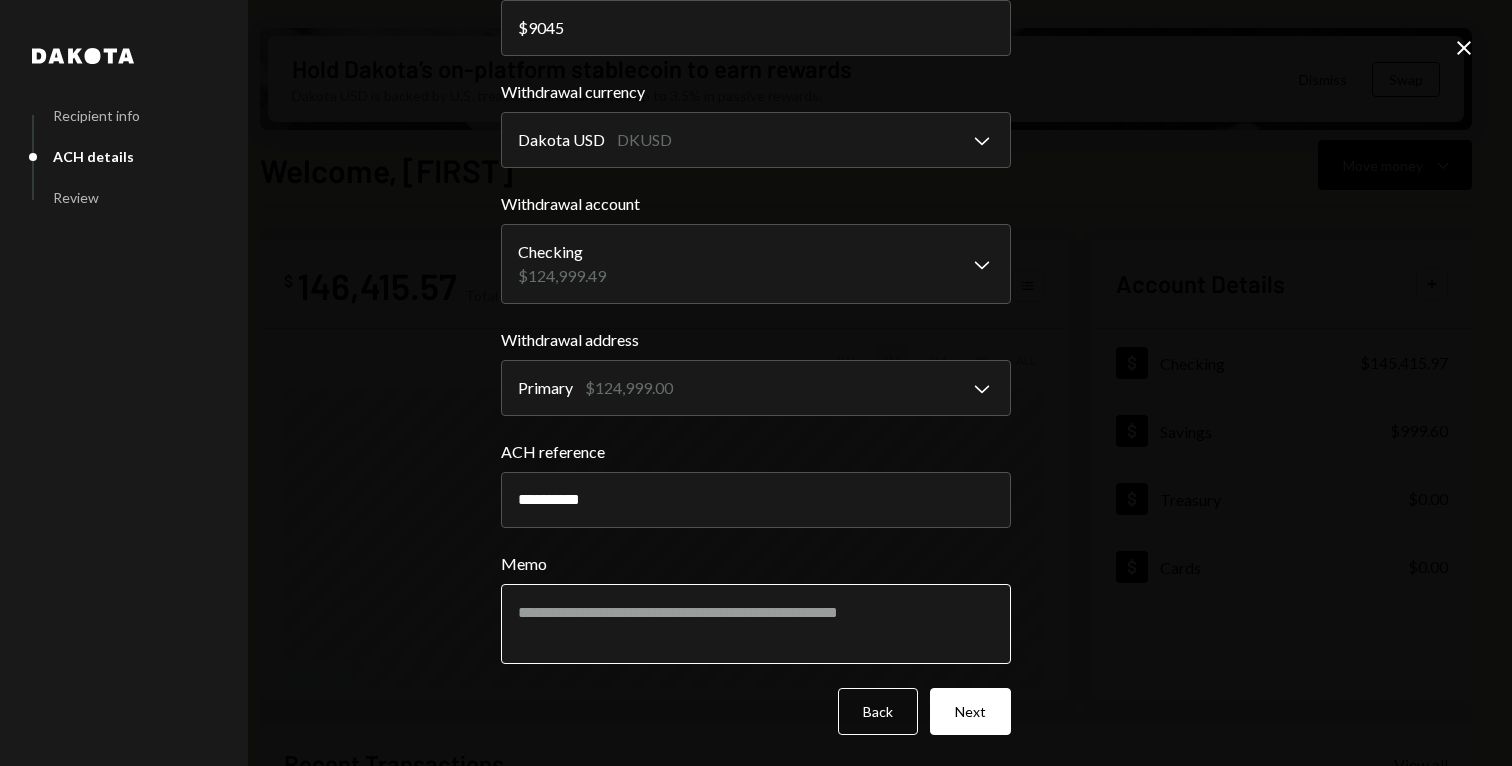 paste on "**********" 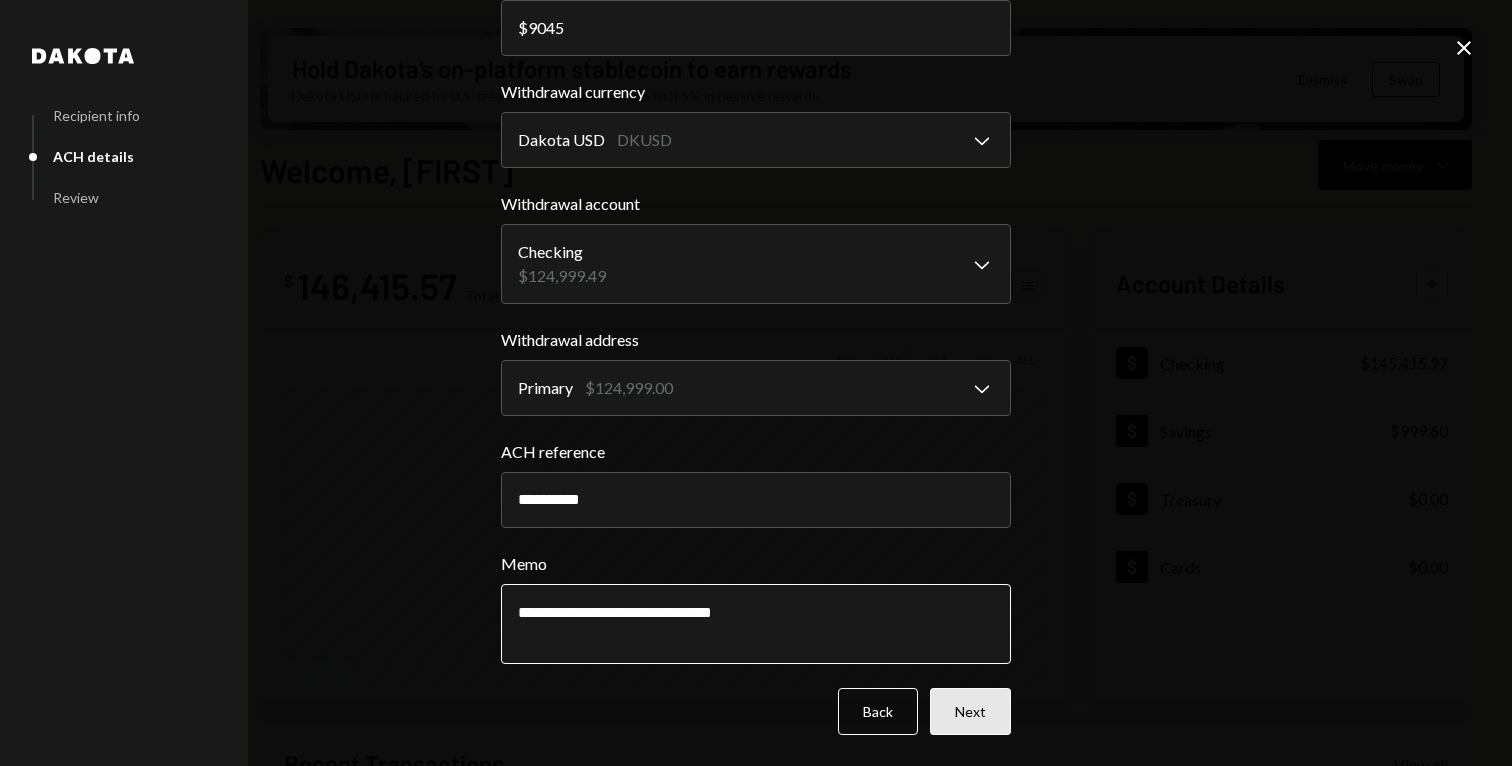 type on "**********" 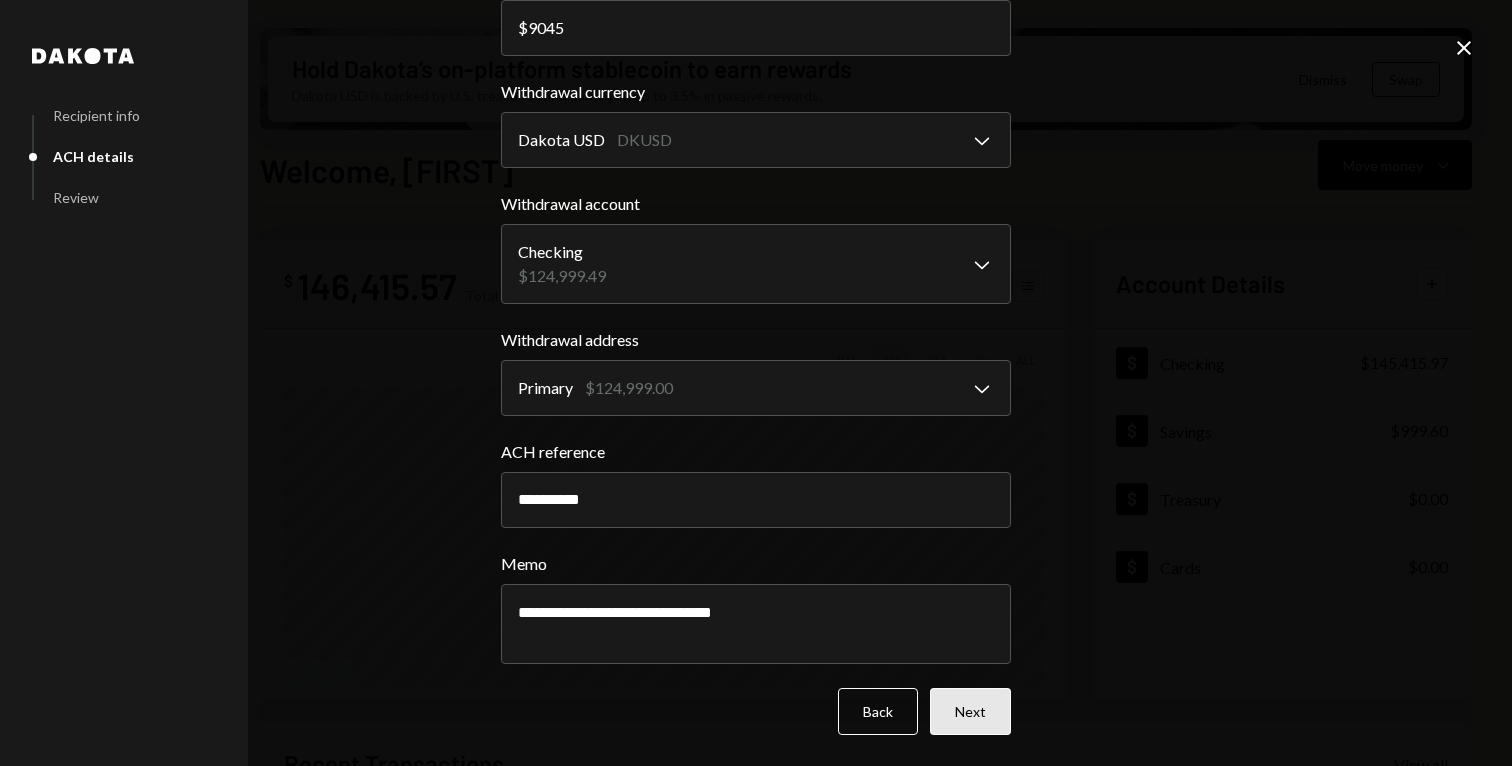 click on "Next" at bounding box center [970, 711] 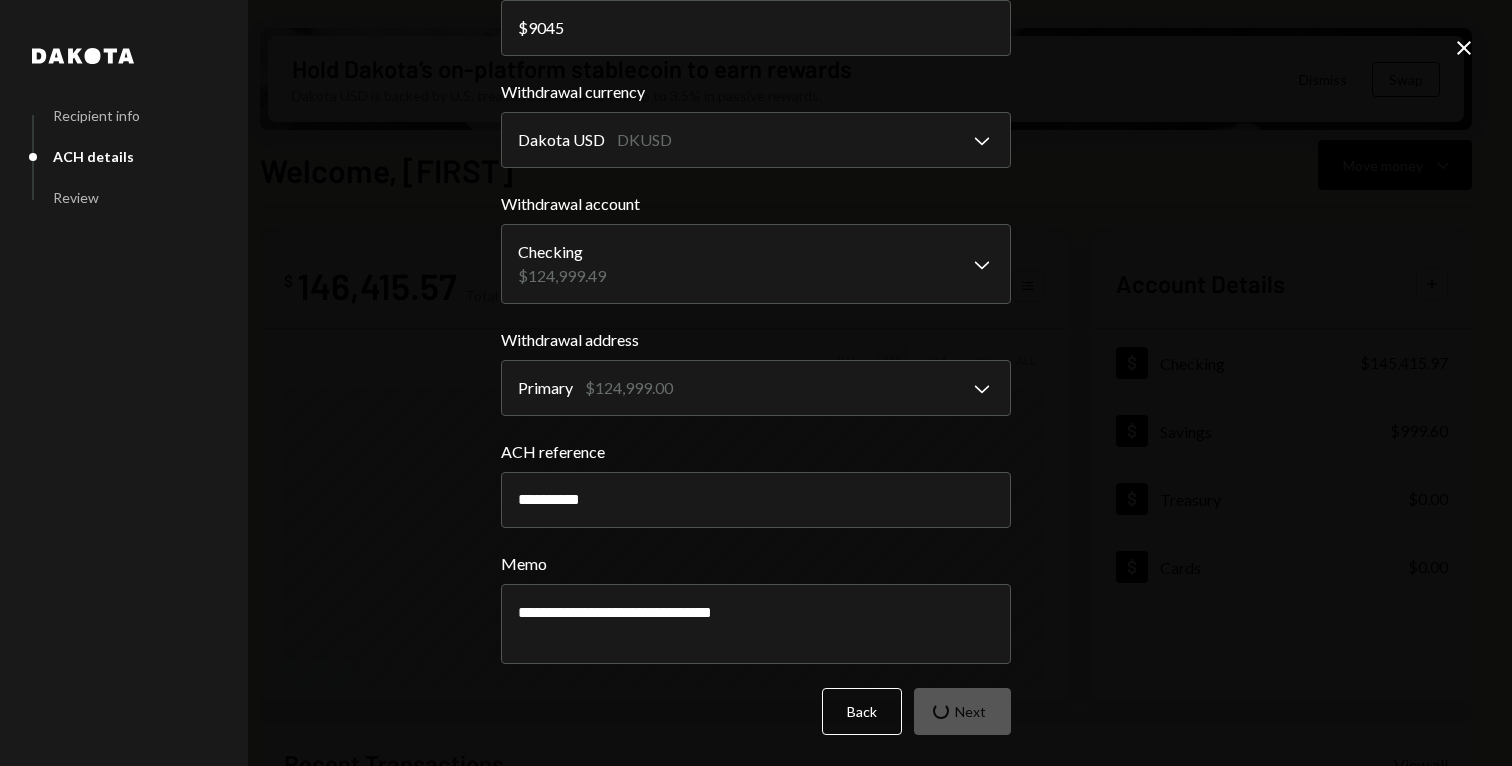 scroll, scrollTop: 0, scrollLeft: 0, axis: both 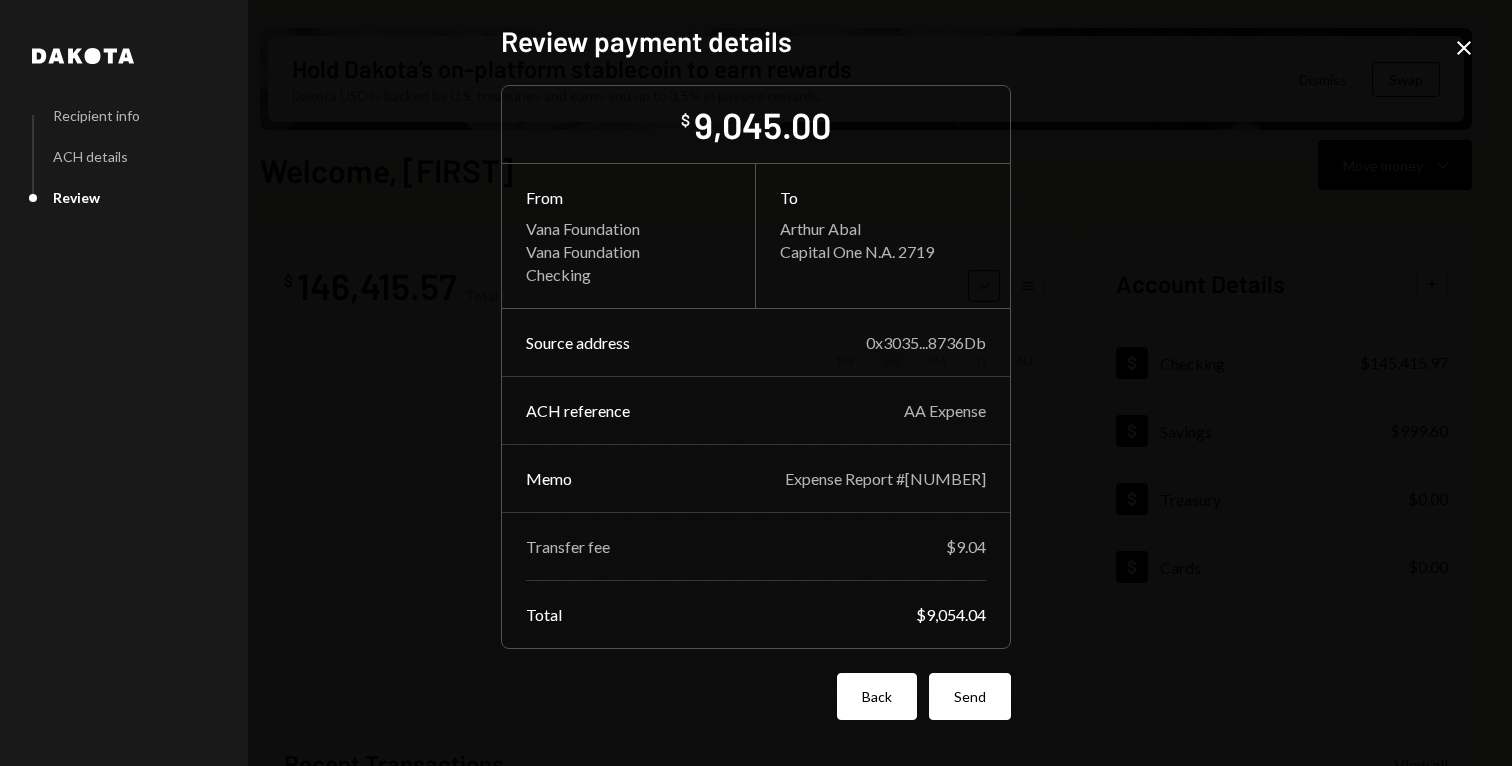 click on "Back" at bounding box center [877, 696] 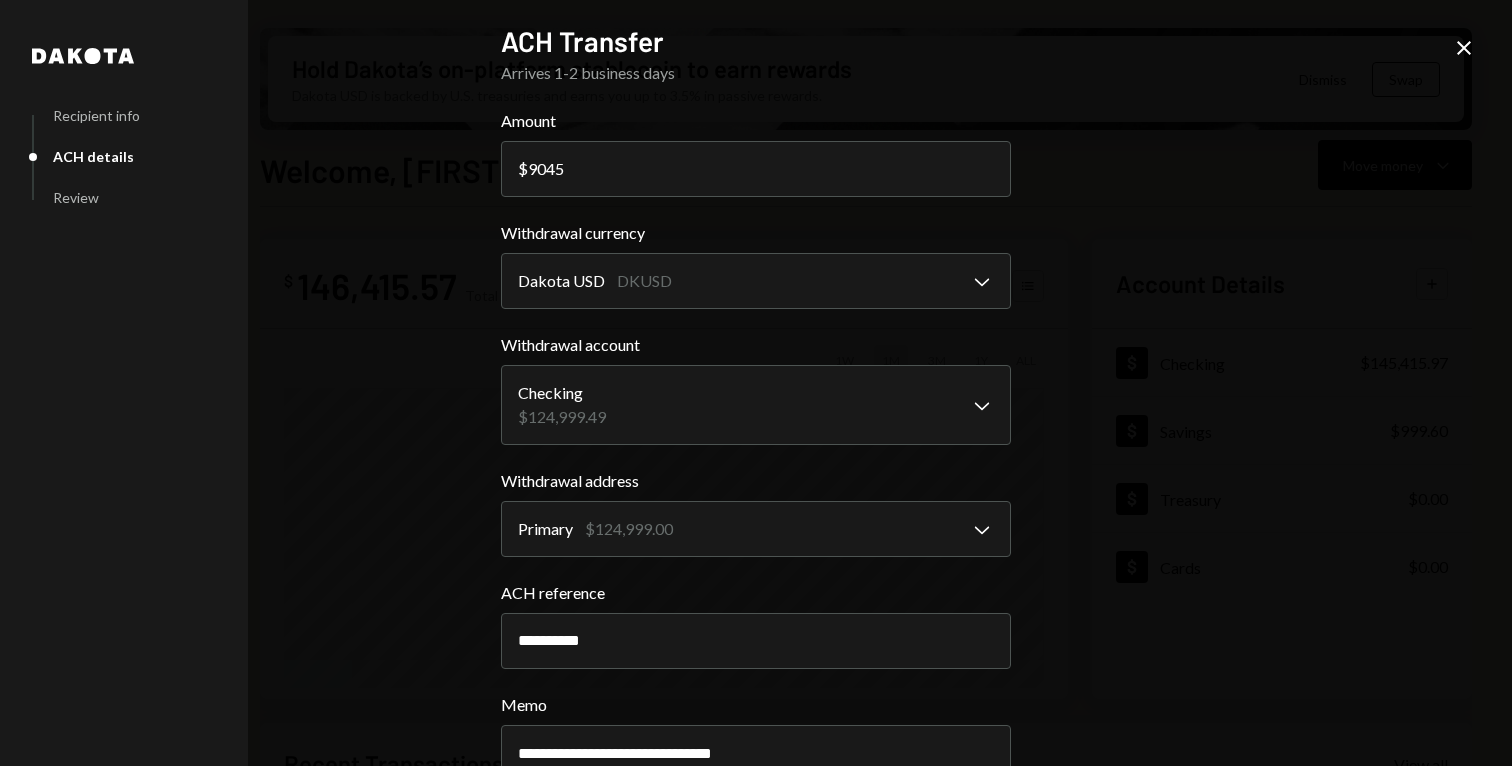 scroll, scrollTop: 53, scrollLeft: 0, axis: vertical 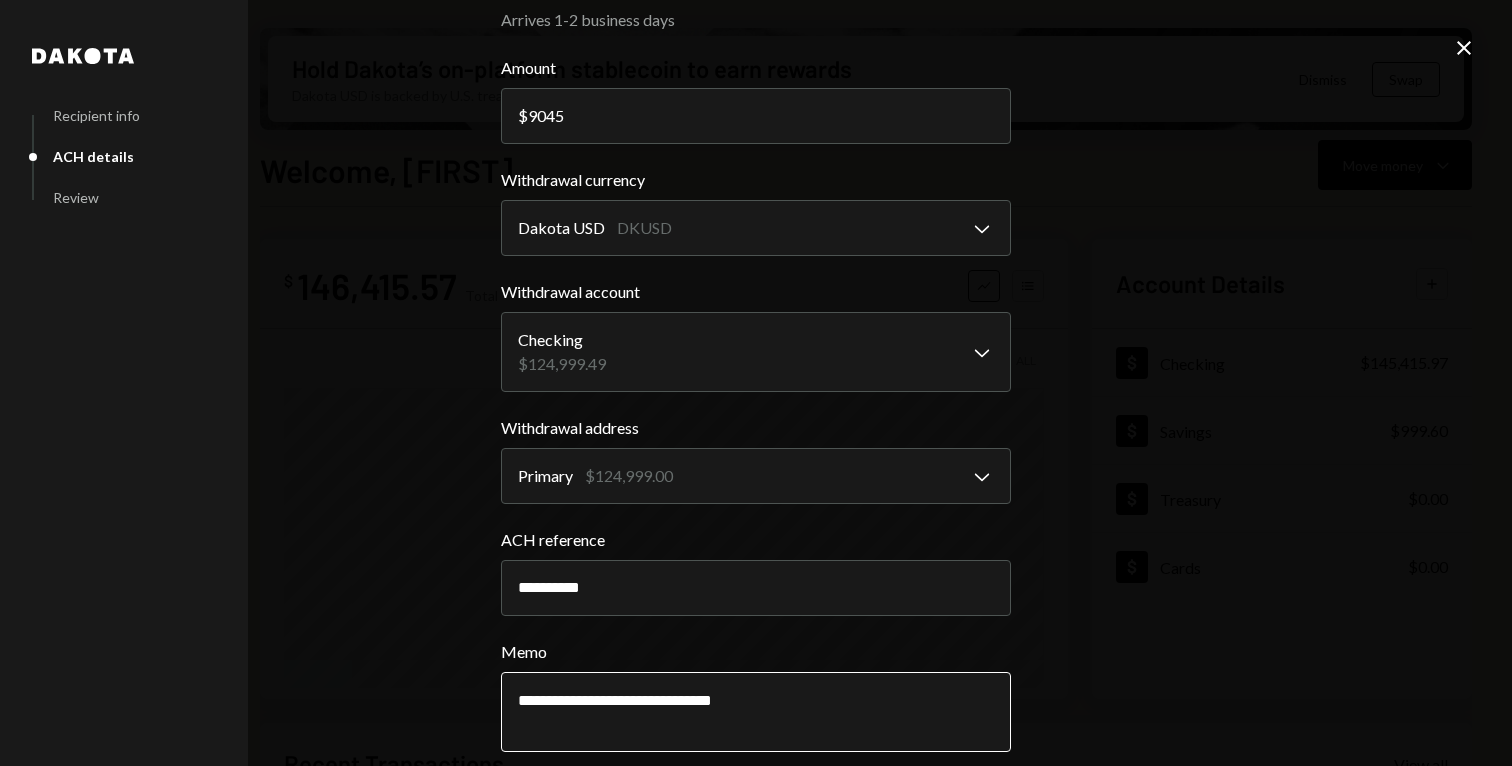 click on "**********" at bounding box center (756, 712) 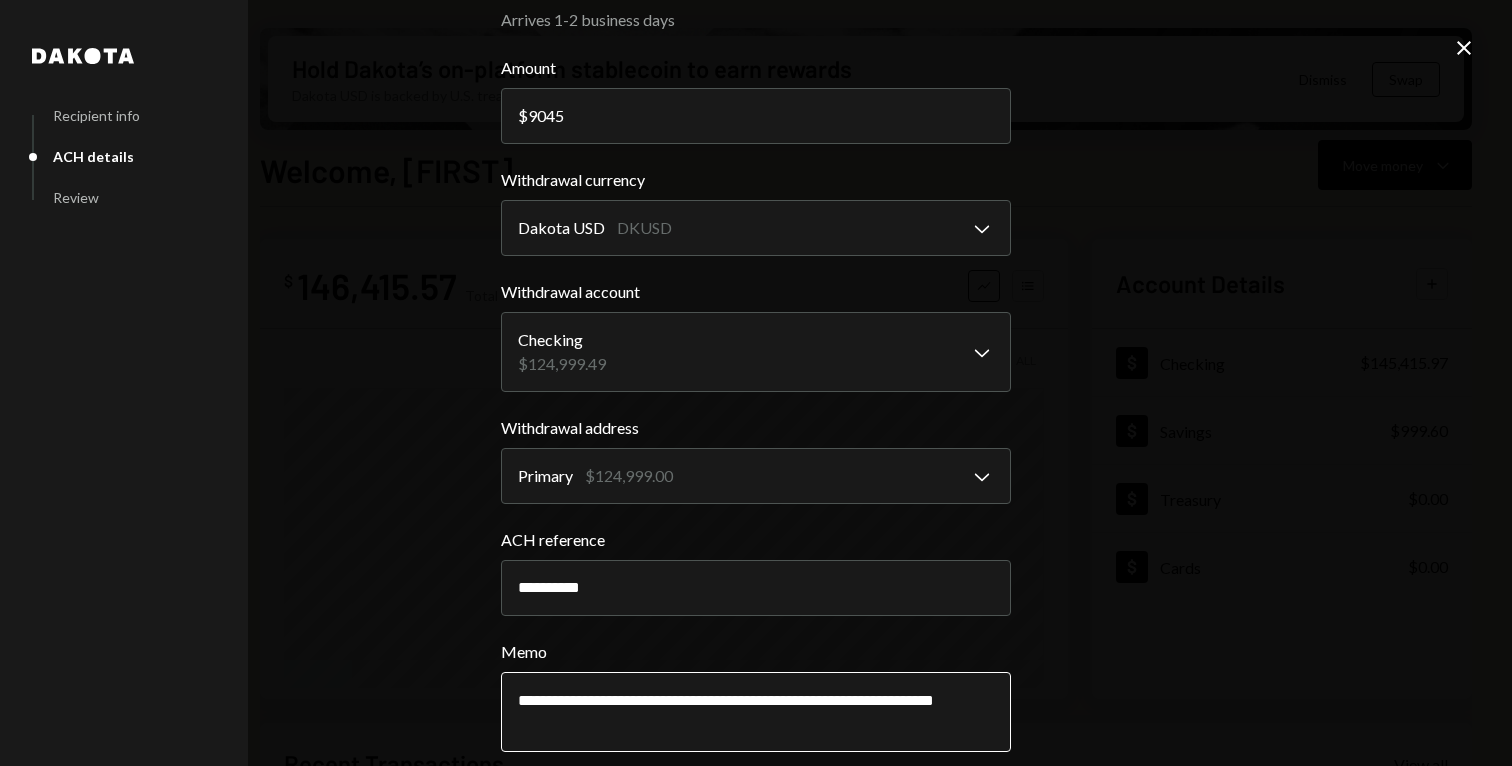 scroll, scrollTop: 141, scrollLeft: 0, axis: vertical 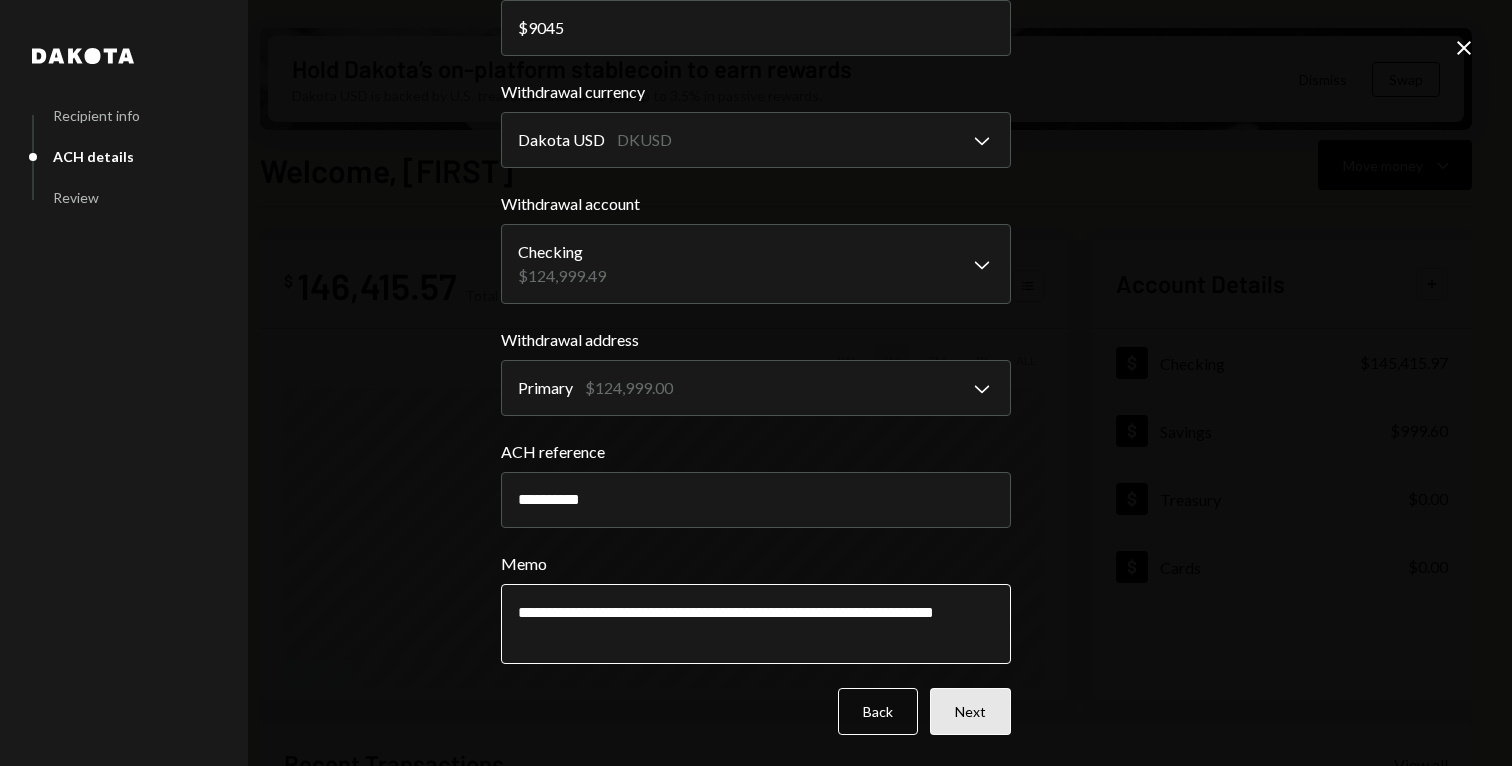 type on "**********" 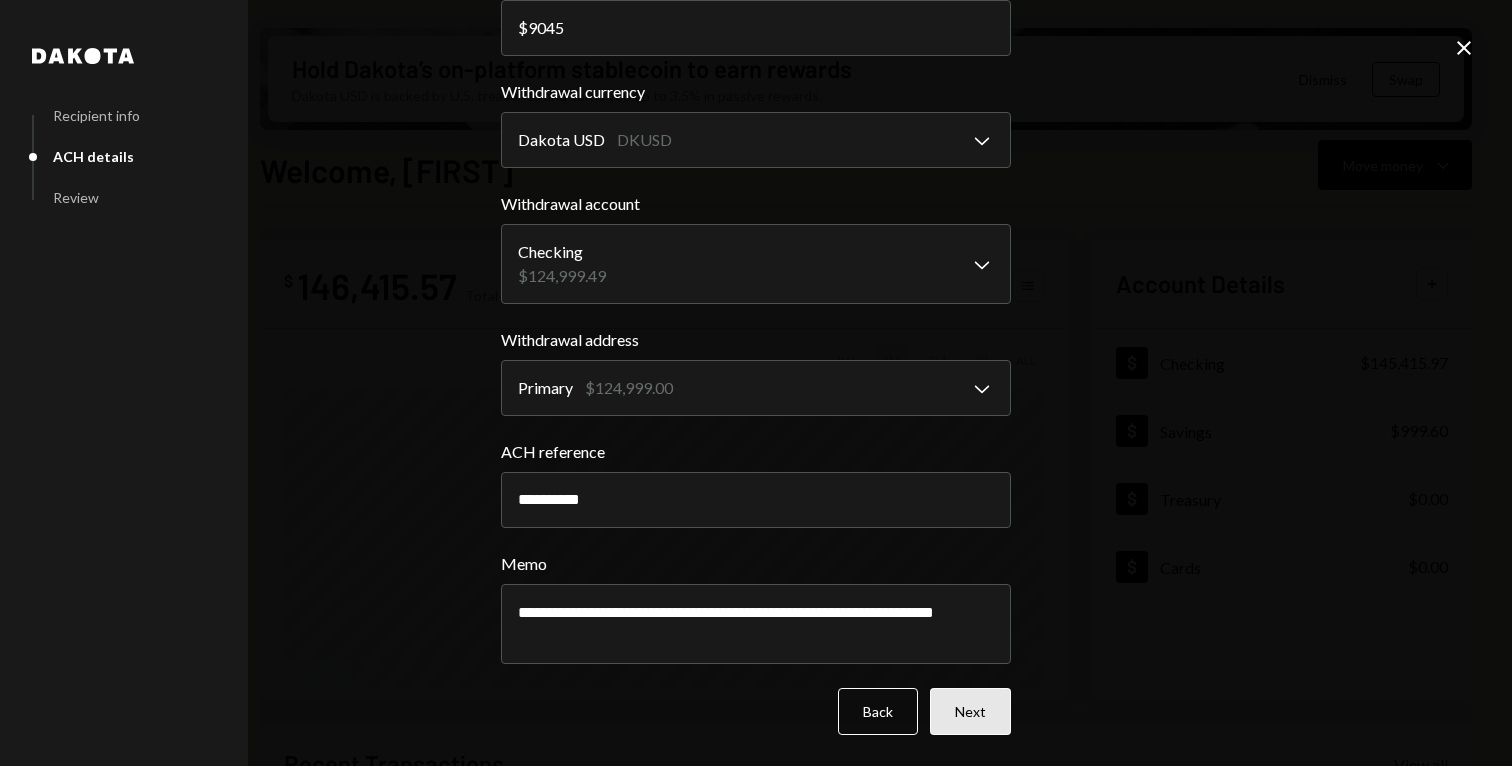 click on "Next" at bounding box center (970, 711) 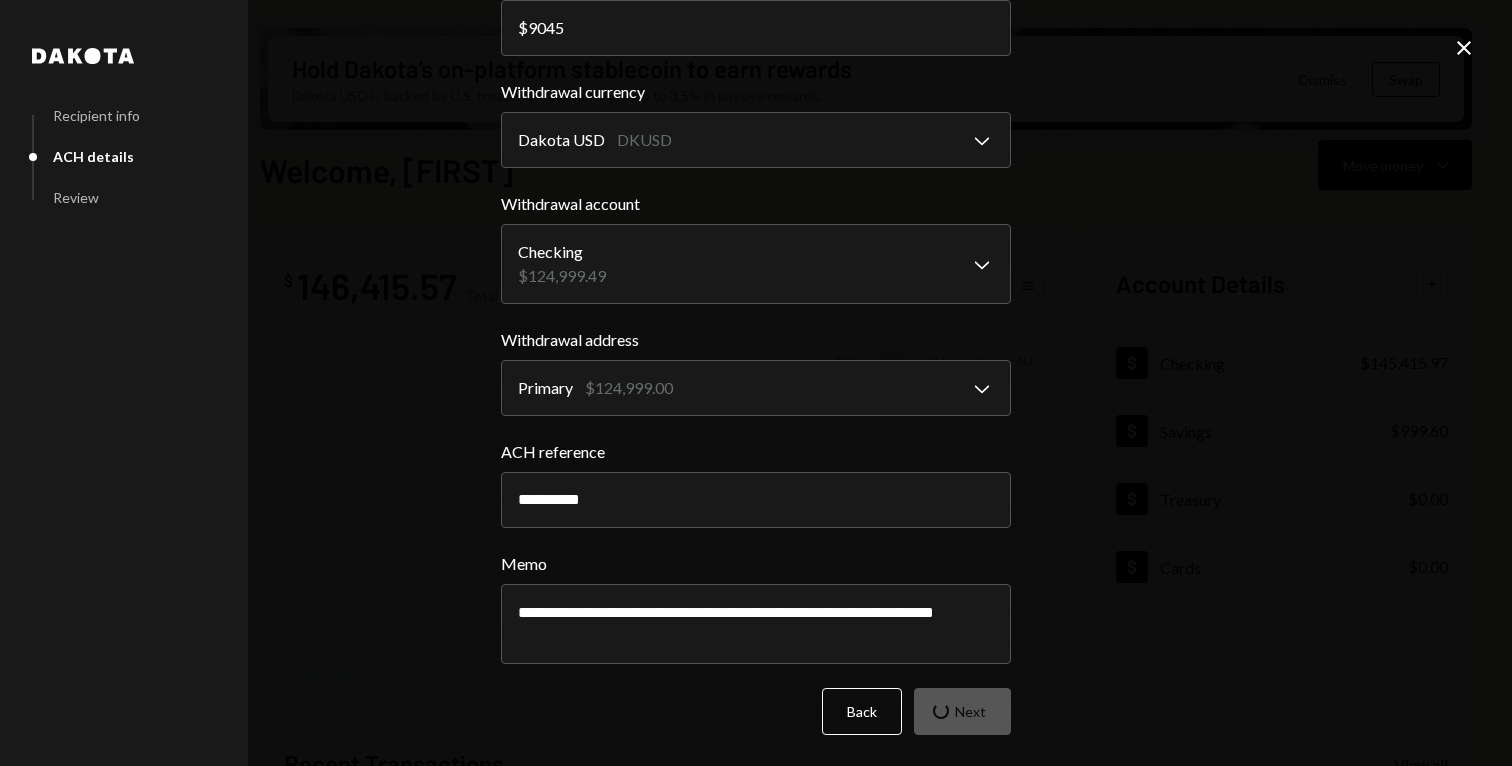 scroll, scrollTop: 9, scrollLeft: 0, axis: vertical 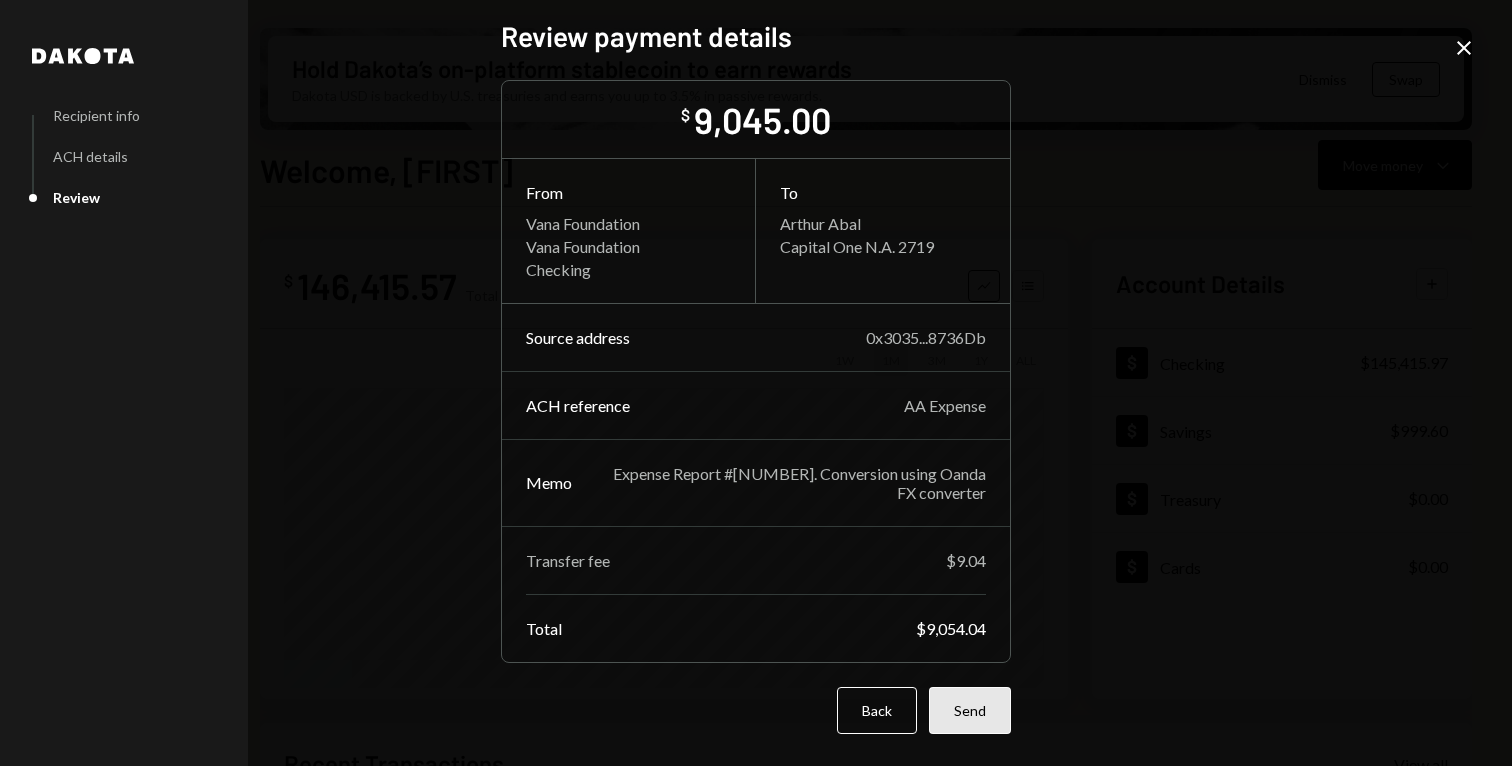 click on "Send" at bounding box center [970, 710] 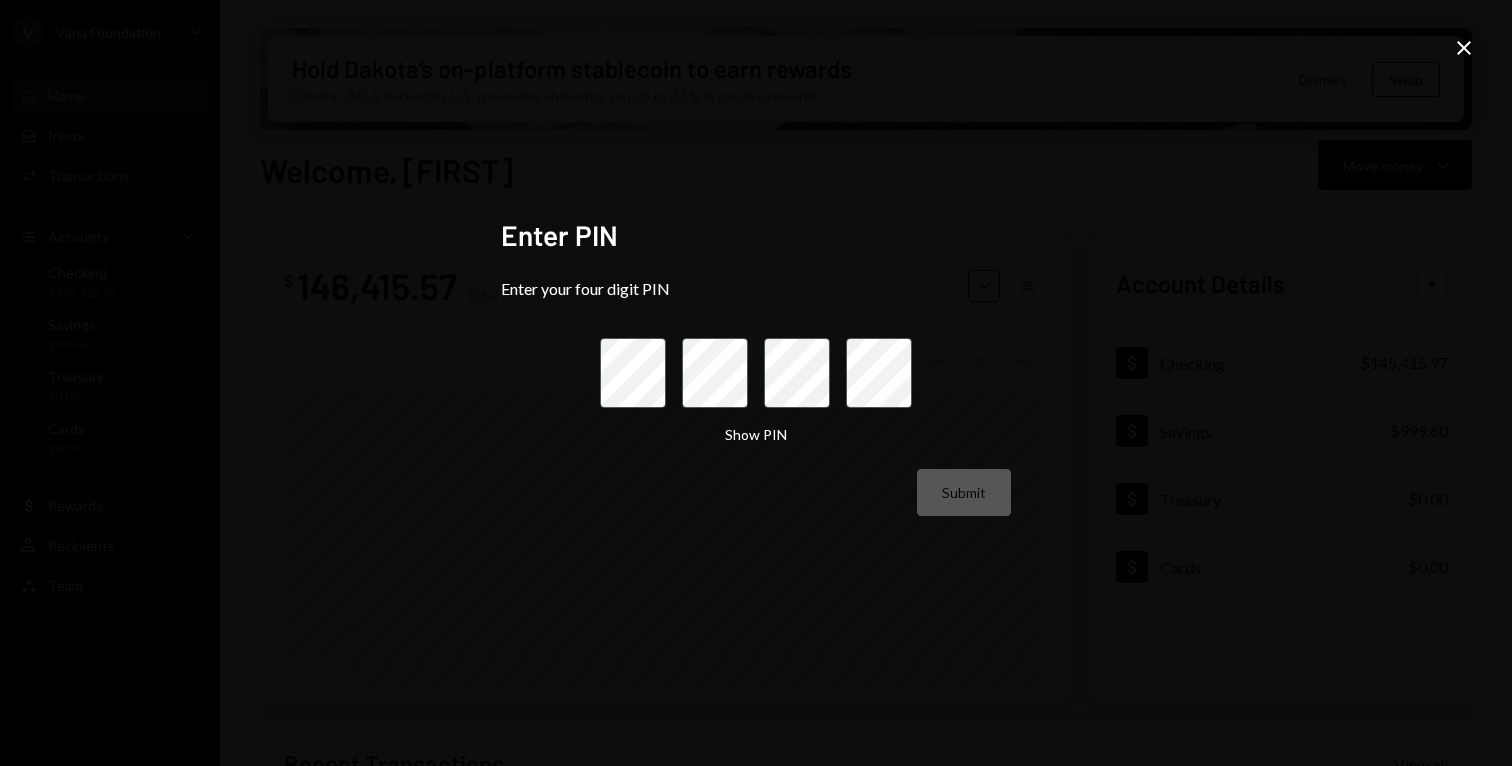 scroll, scrollTop: 0, scrollLeft: 0, axis: both 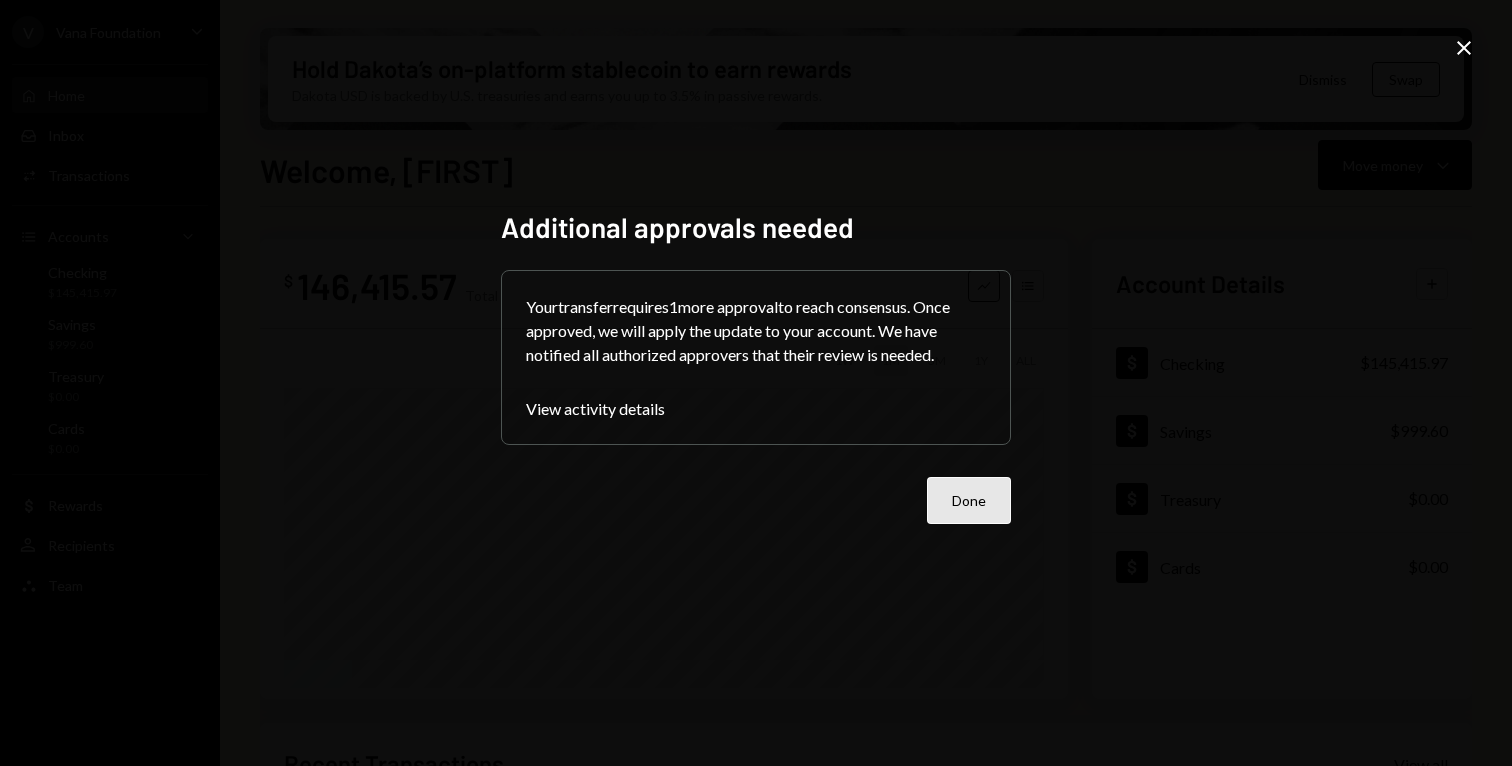 click on "Done" at bounding box center [969, 500] 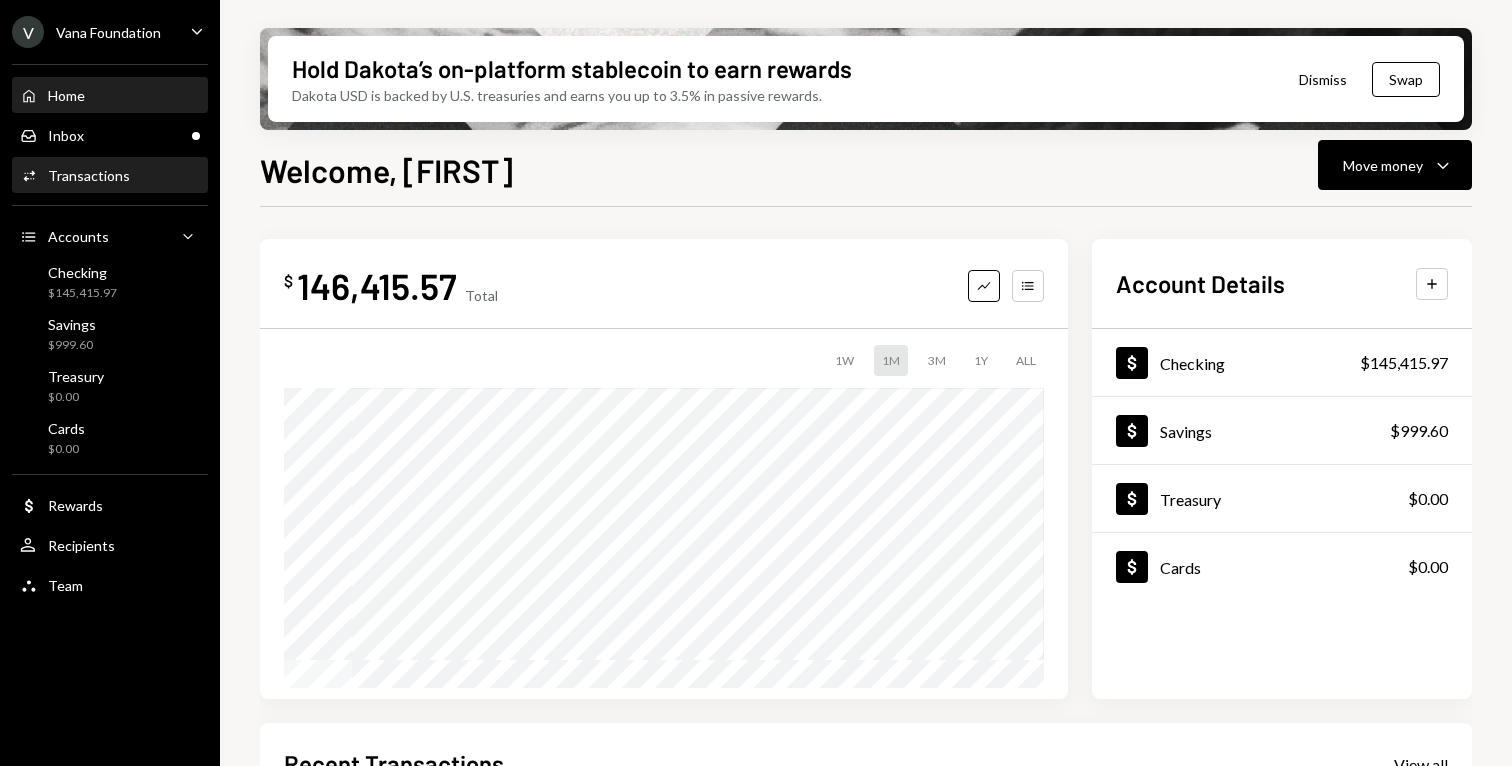 click on "Activities Transactions" at bounding box center [110, 176] 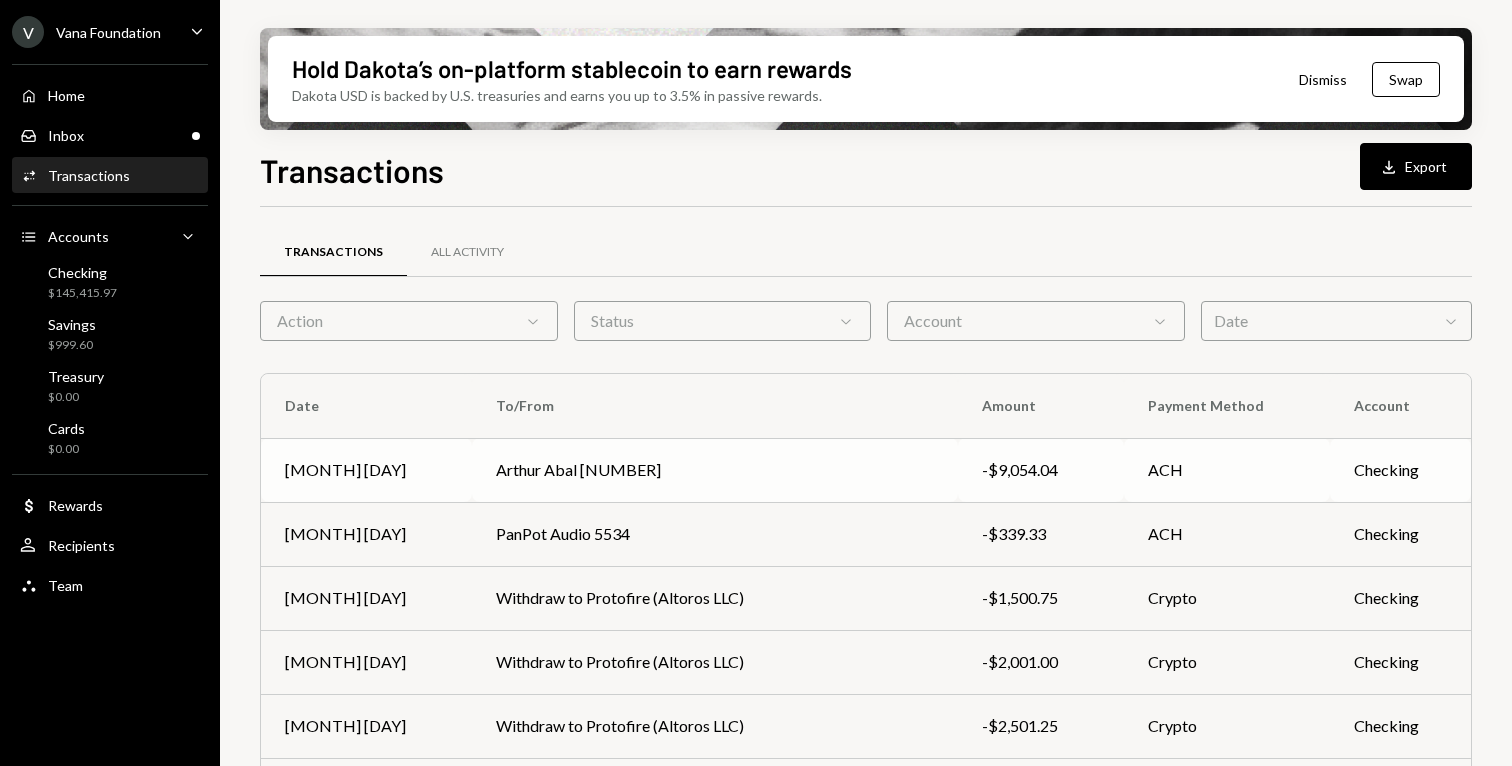 click on "Arthur Abal [NUMBER]" at bounding box center (715, 470) 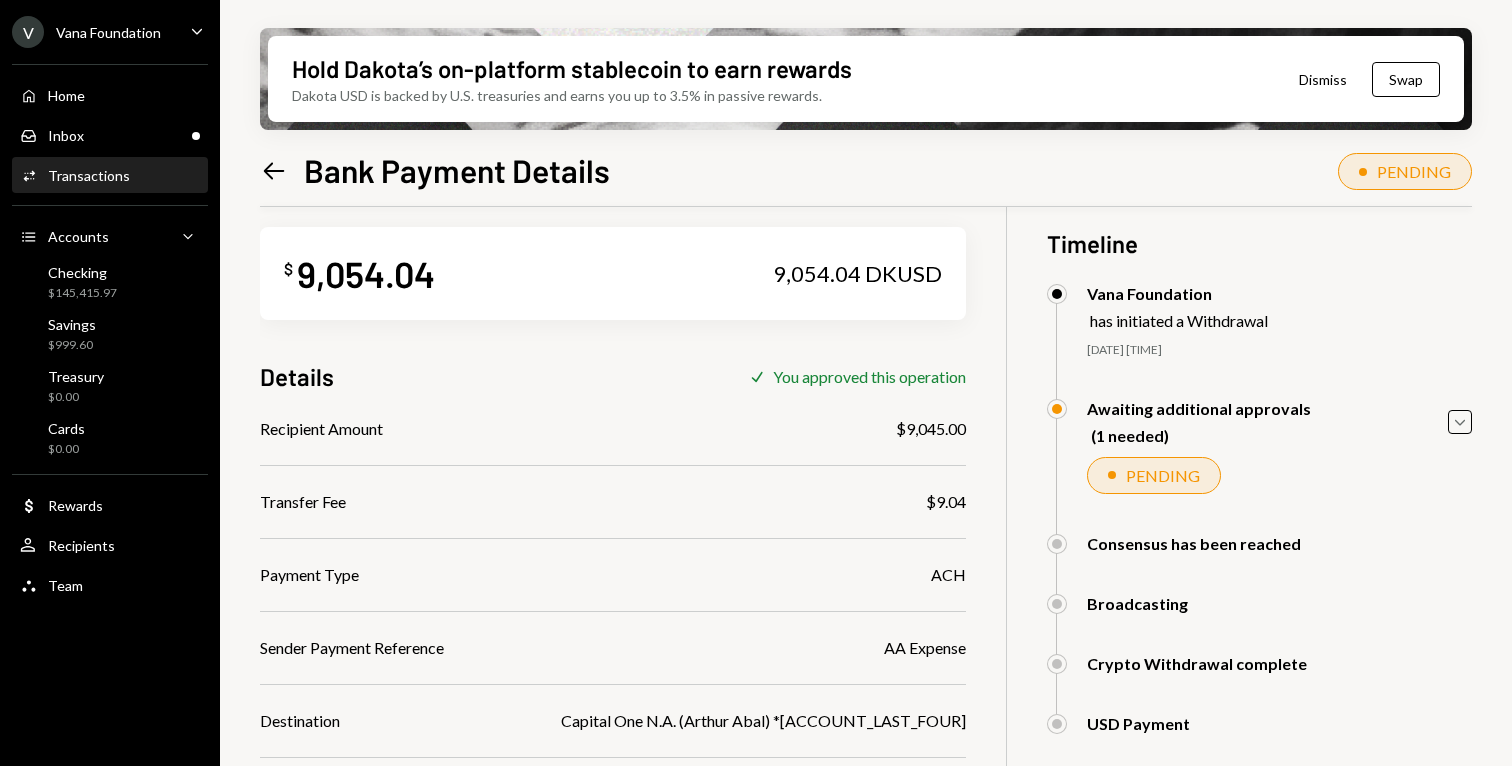 scroll, scrollTop: 24, scrollLeft: 0, axis: vertical 